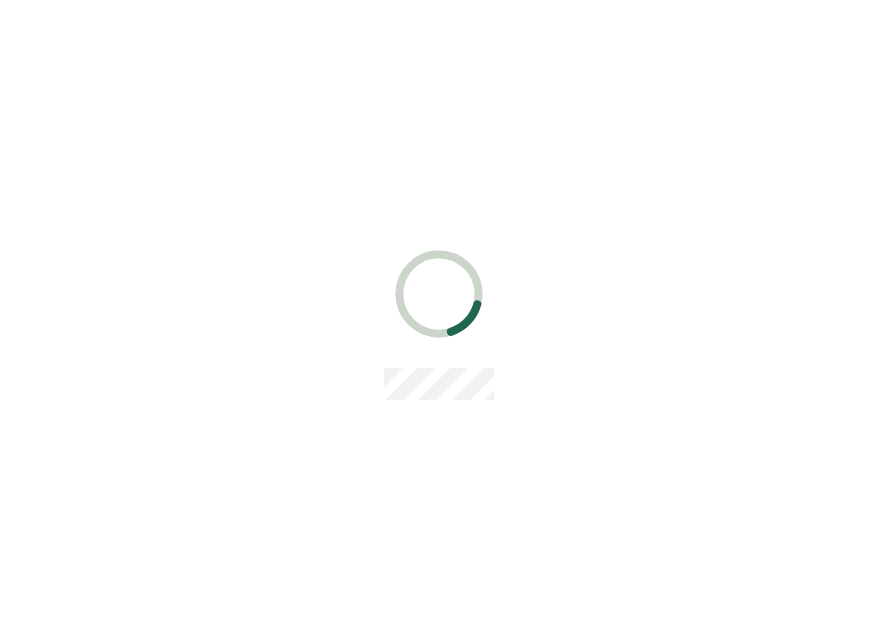 scroll, scrollTop: 0, scrollLeft: 0, axis: both 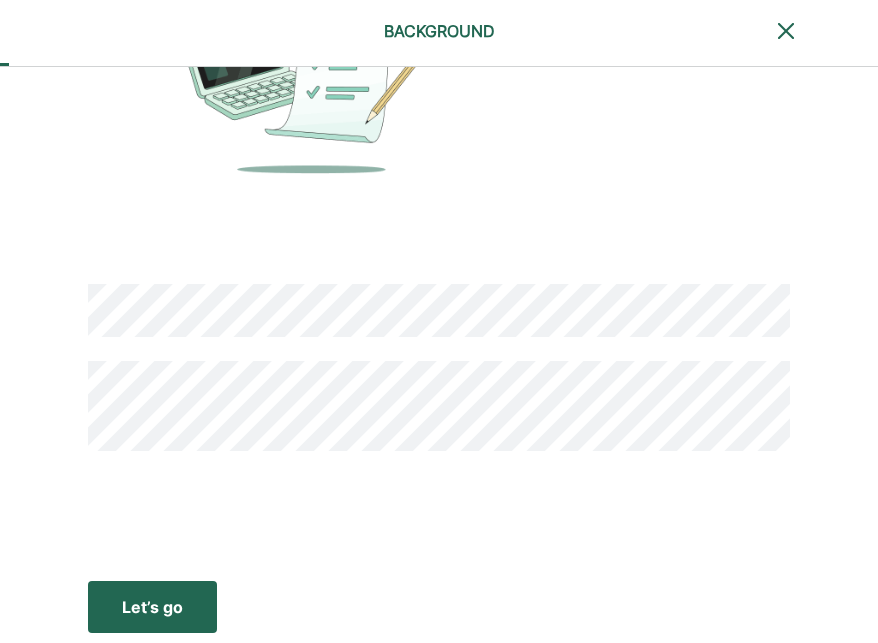 click on "Let’s go Save Let’s go" at bounding box center [152, 607] 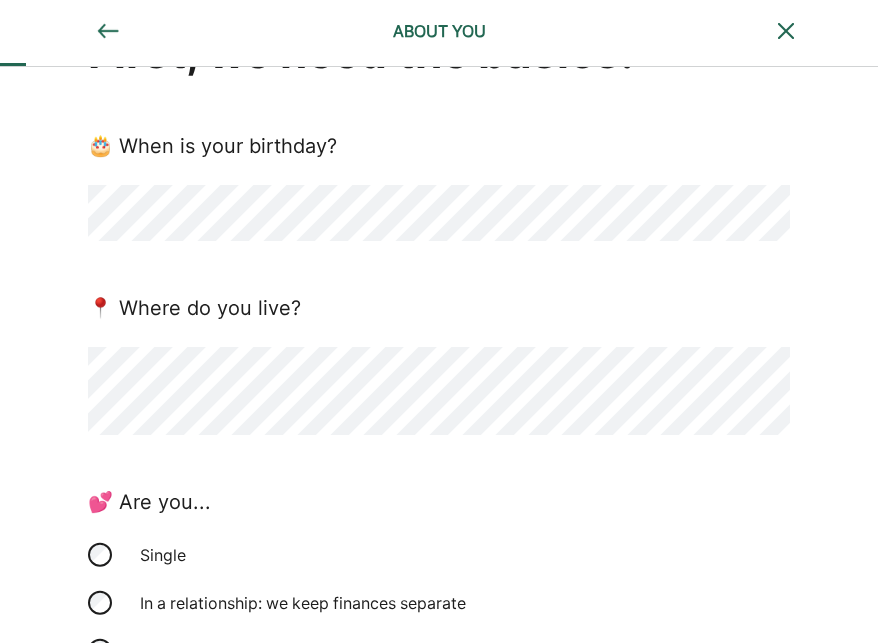 scroll, scrollTop: 97, scrollLeft: 0, axis: vertical 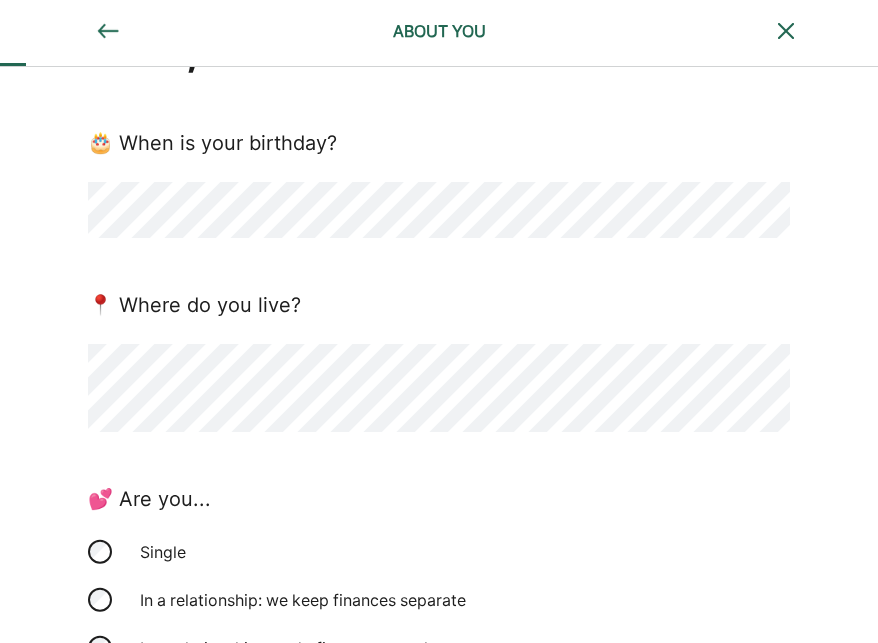 click on "First, we need the basics! 🎂 When is your birthday? 📍 Where do you live? 💕 Are you... Single In a relationship: we keep finances separate In a relationship: we do finances together Married Other 🐣 Any kids? Yes No" at bounding box center (439, 499) 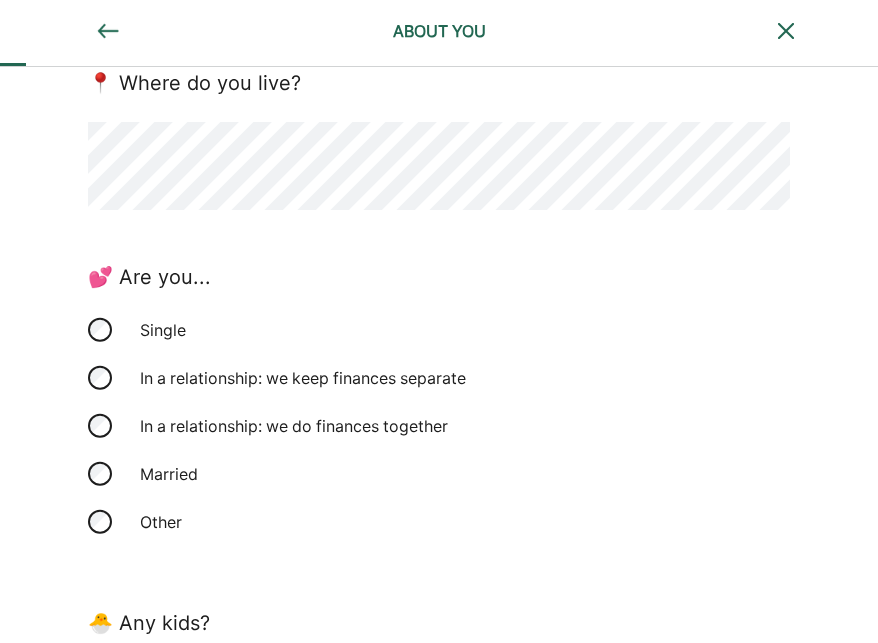 scroll, scrollTop: 343, scrollLeft: 0, axis: vertical 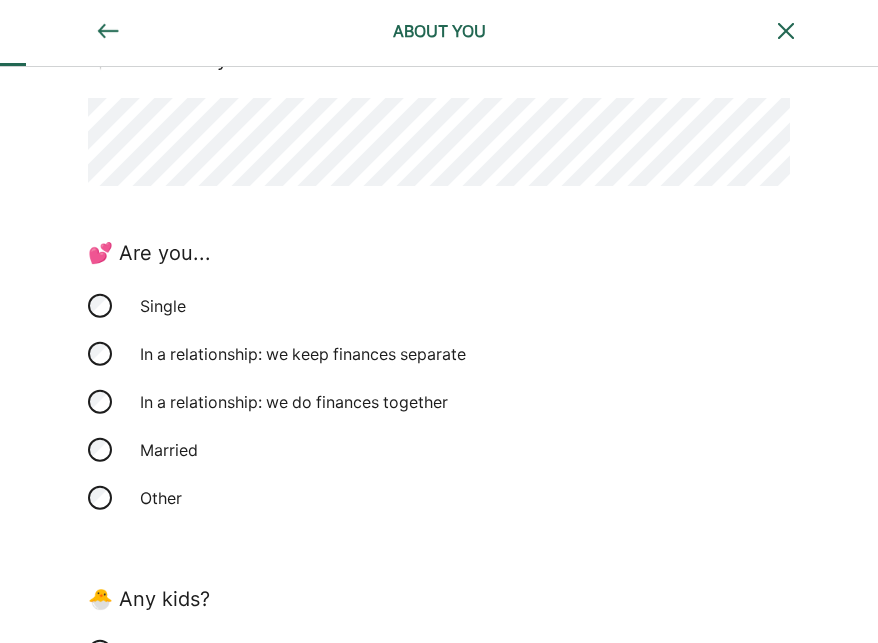 click on "Married" at bounding box center (228, 450) 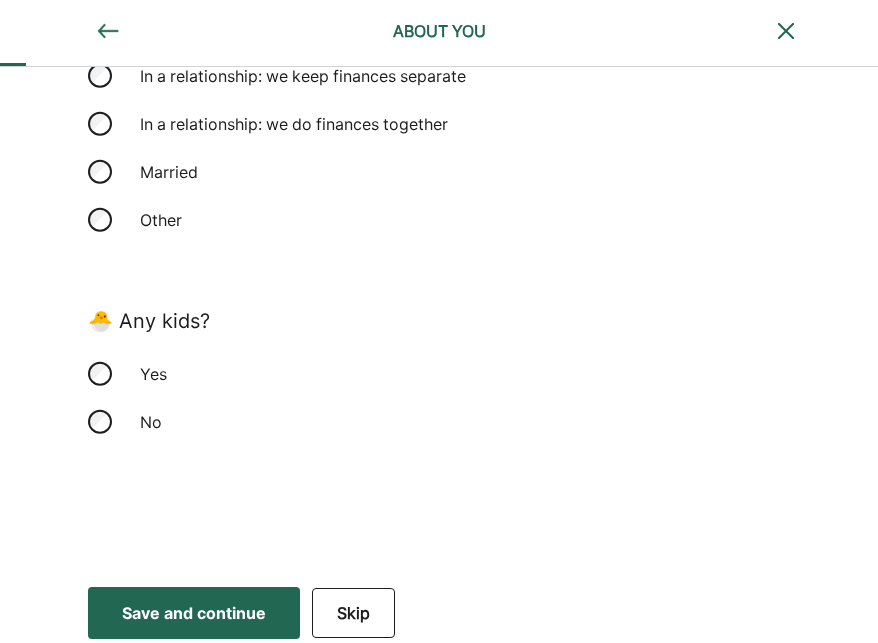 scroll, scrollTop: 622, scrollLeft: 0, axis: vertical 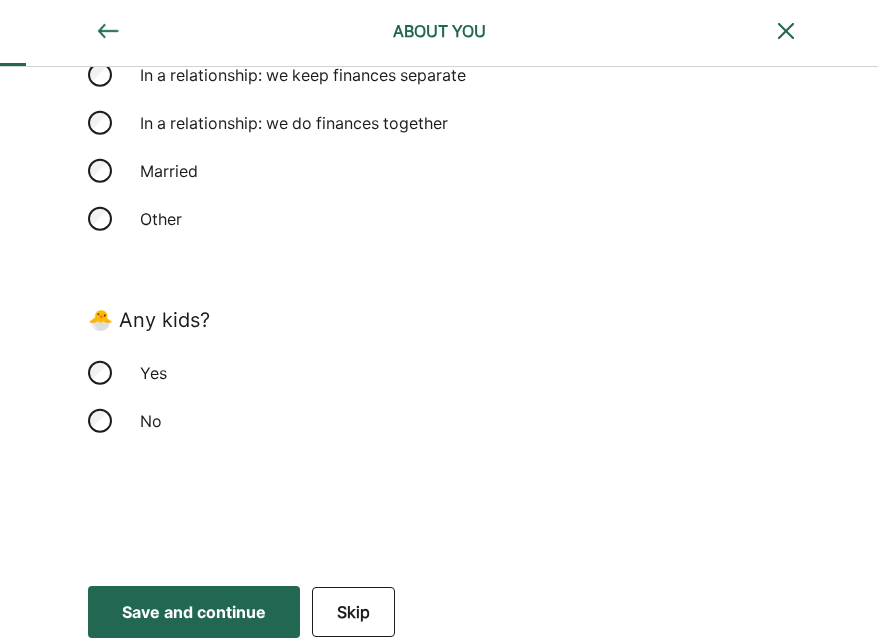 click on "No" at bounding box center [228, 421] 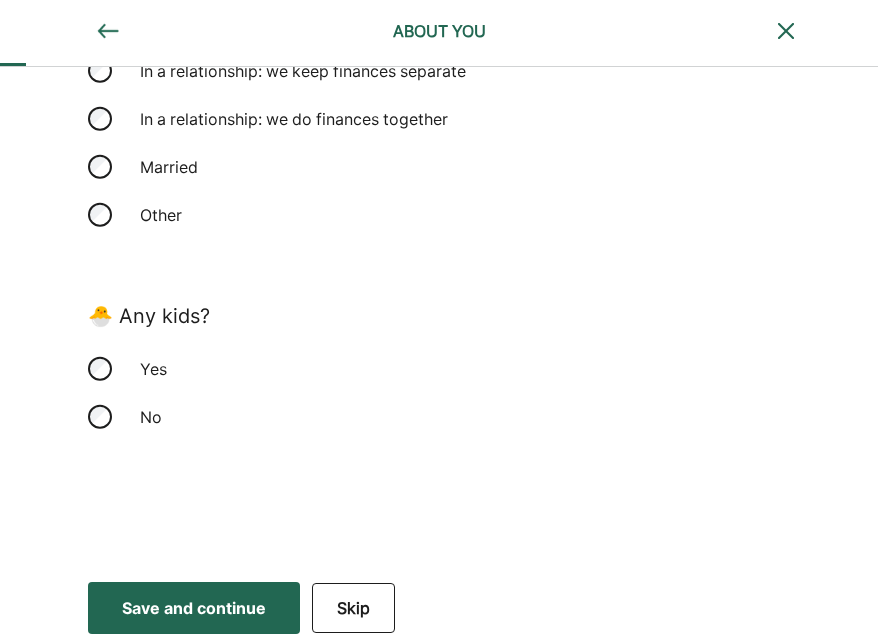 click on "Save and continue" at bounding box center [194, 608] 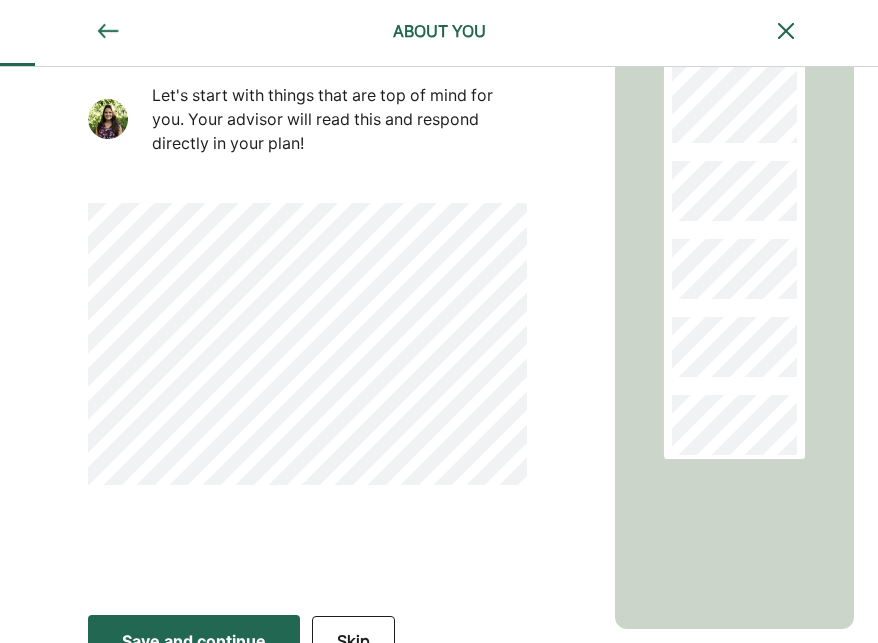 scroll, scrollTop: 305, scrollLeft: 0, axis: vertical 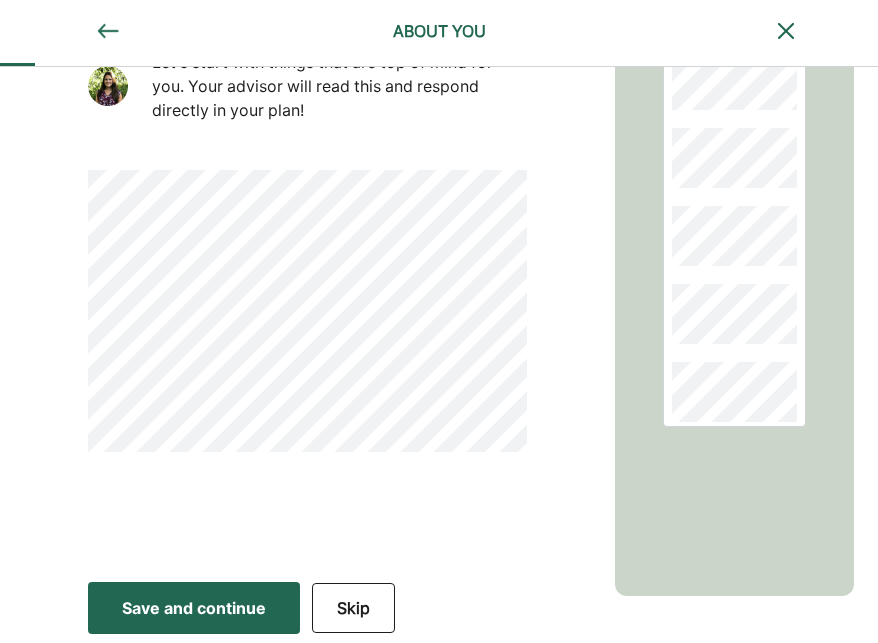 click on "Save and continue" at bounding box center [194, 608] 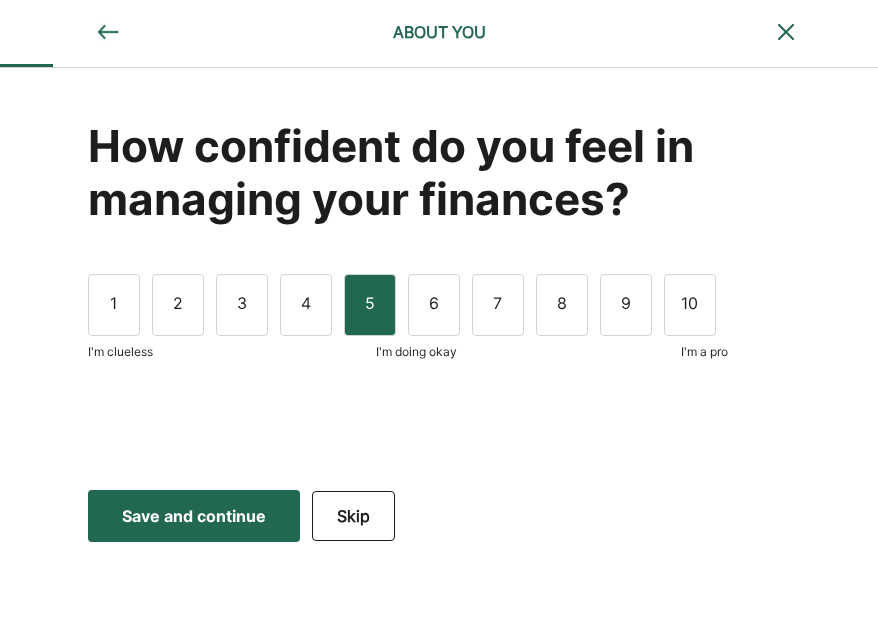 click on "5" at bounding box center [370, 305] 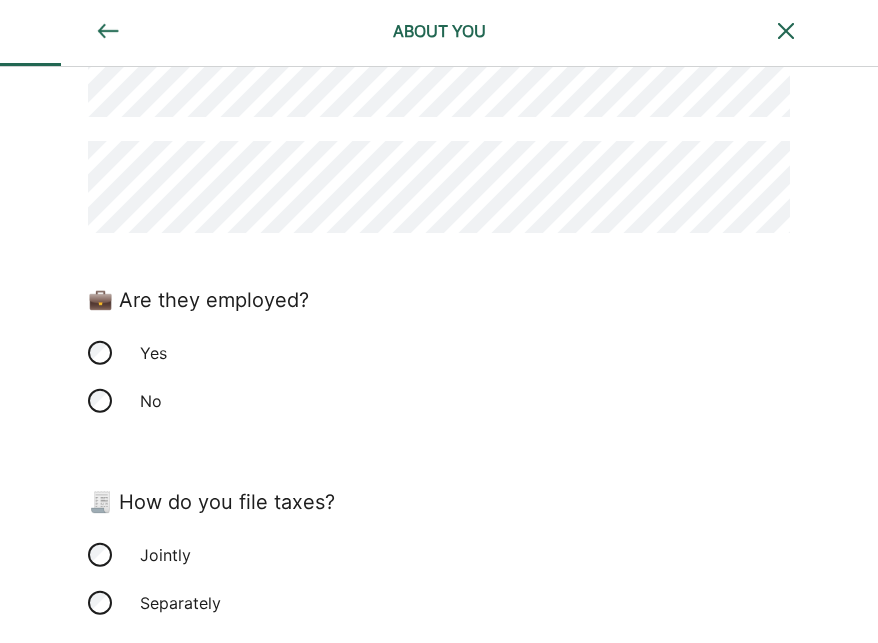 scroll, scrollTop: 228, scrollLeft: 0, axis: vertical 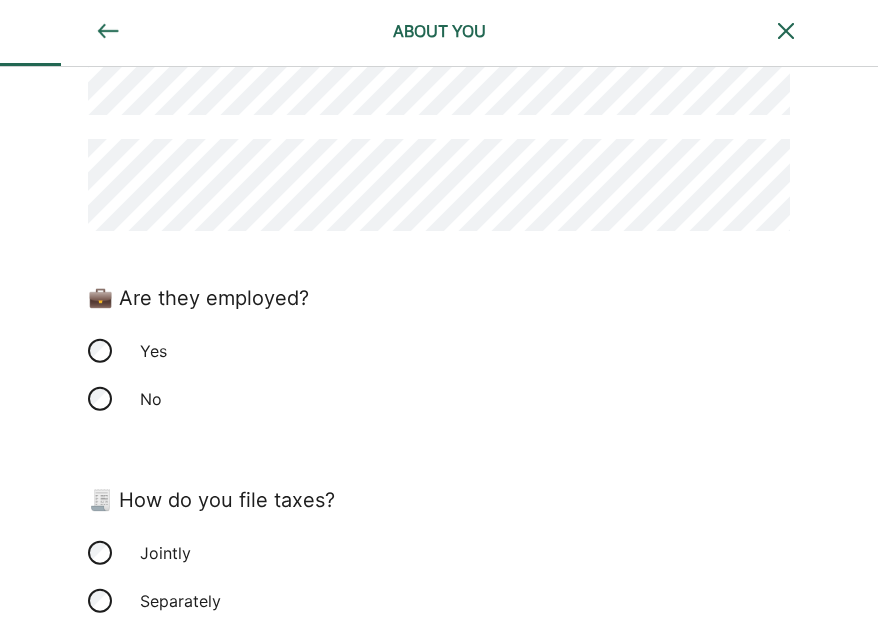 click on "No" at bounding box center (228, 399) 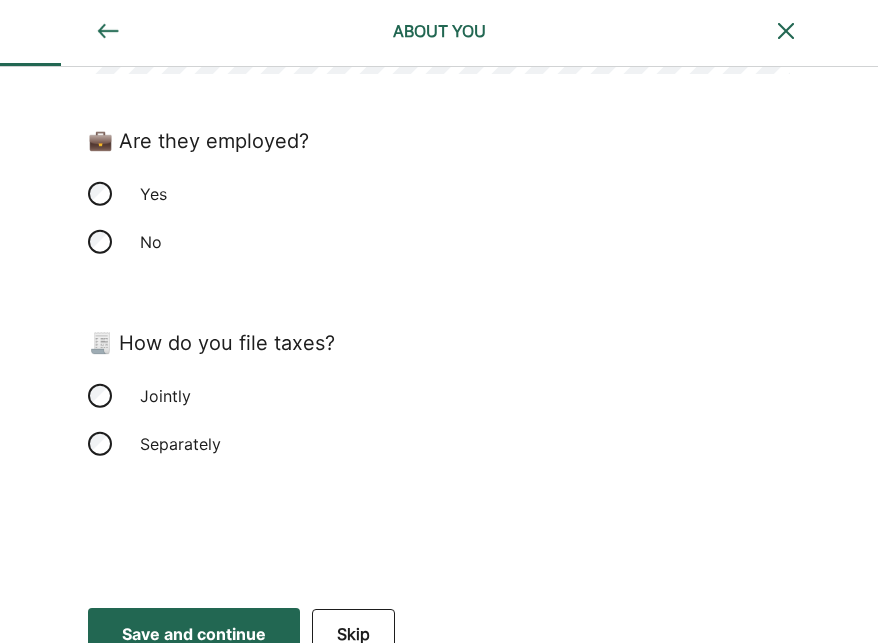 scroll, scrollTop: 411, scrollLeft: 0, axis: vertical 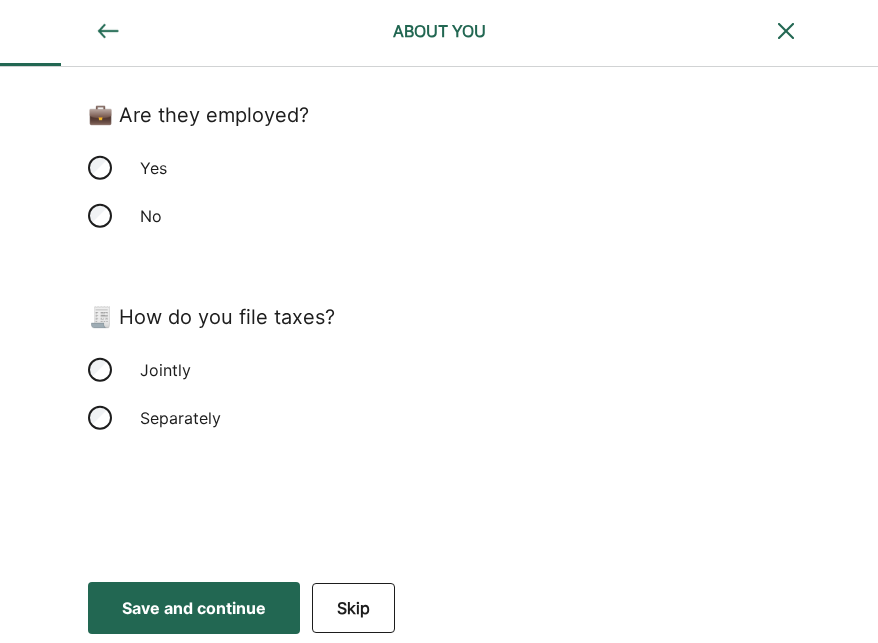 click on "Jointly" at bounding box center (228, 370) 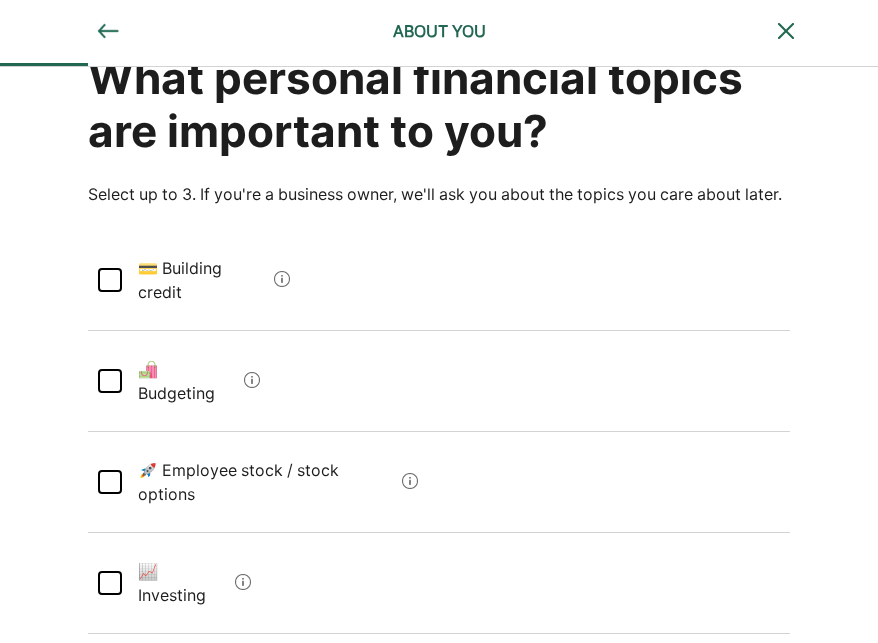 scroll, scrollTop: 116, scrollLeft: 0, axis: vertical 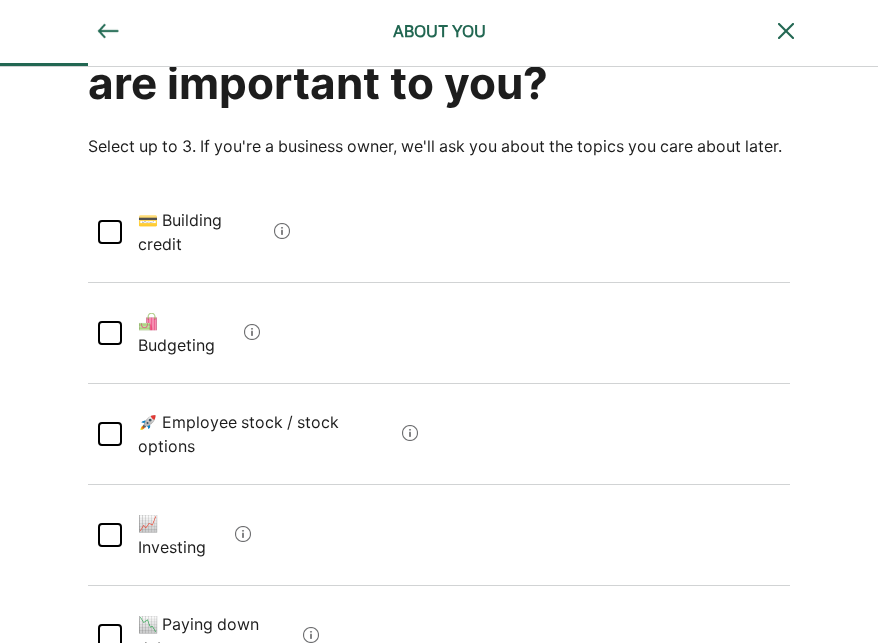 click at bounding box center [110, 333] 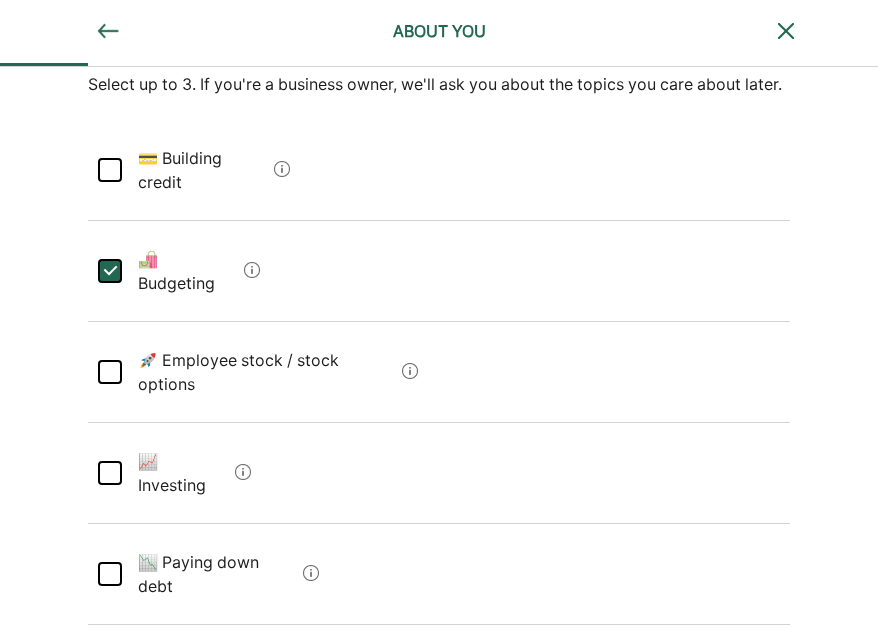 click at bounding box center (110, 372) 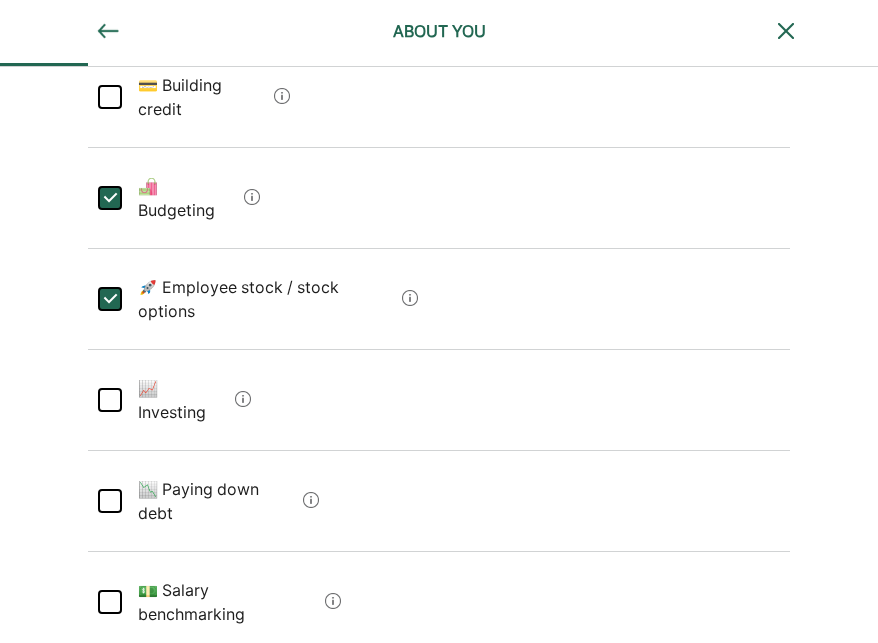 scroll, scrollTop: 267, scrollLeft: 0, axis: vertical 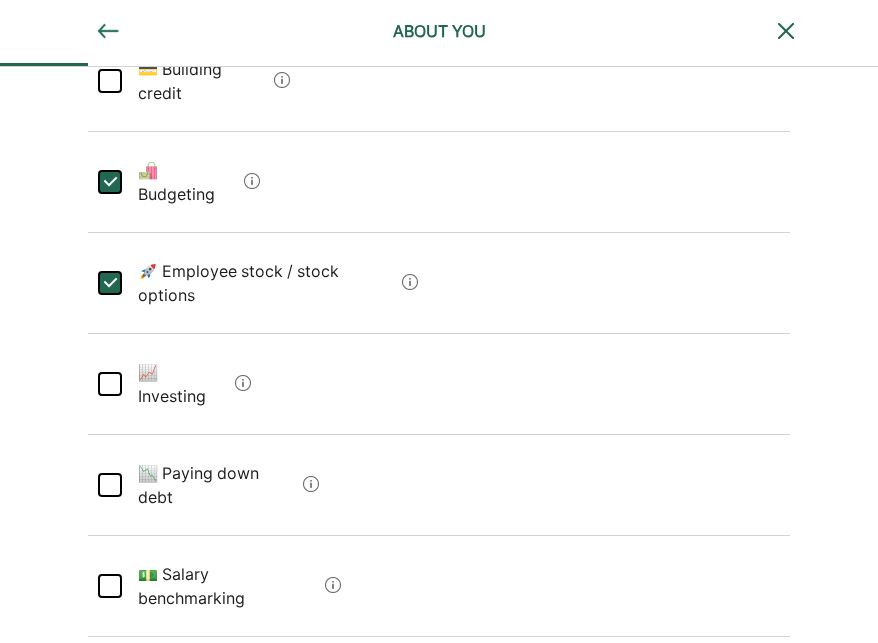 click at bounding box center [110, 384] 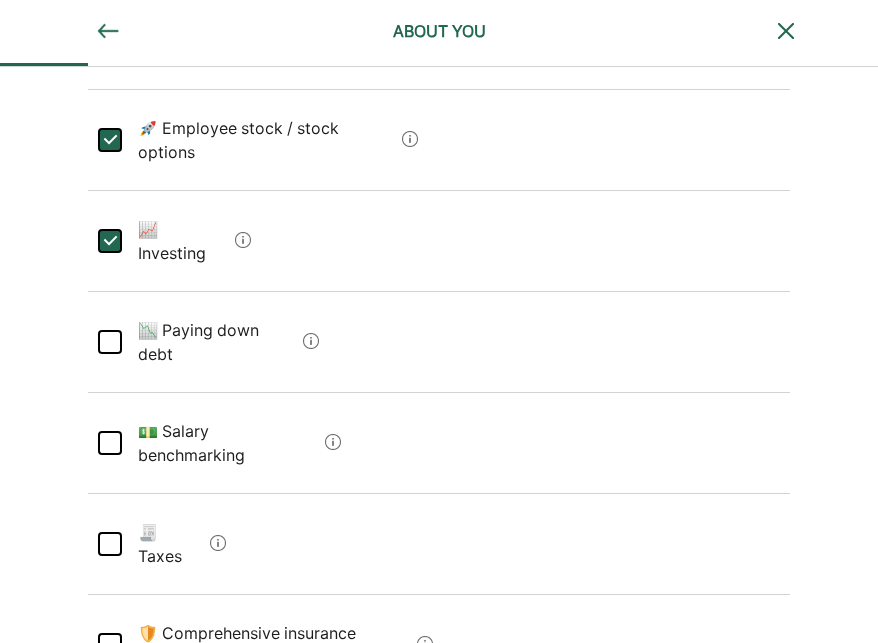 scroll, scrollTop: 414, scrollLeft: 0, axis: vertical 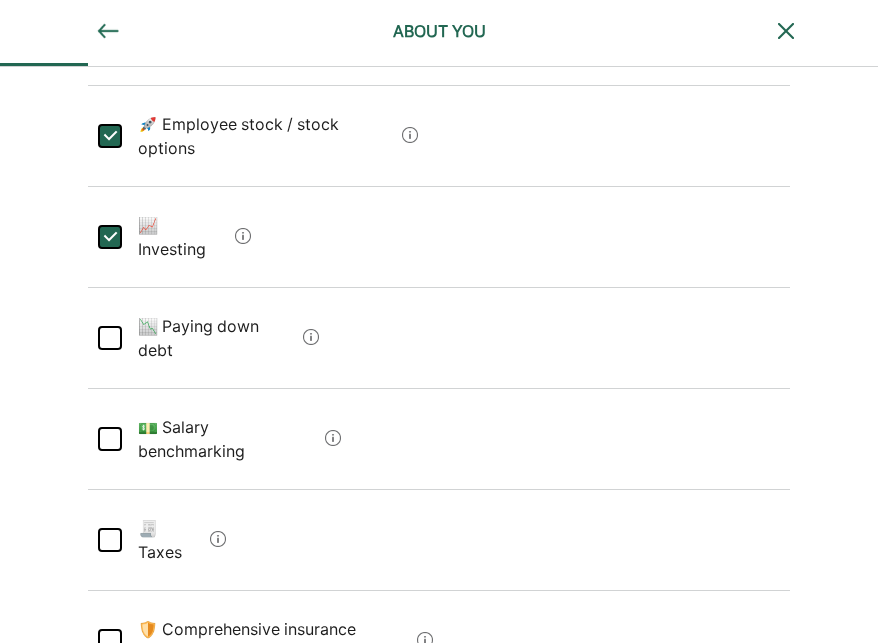 click at bounding box center (110, 439) 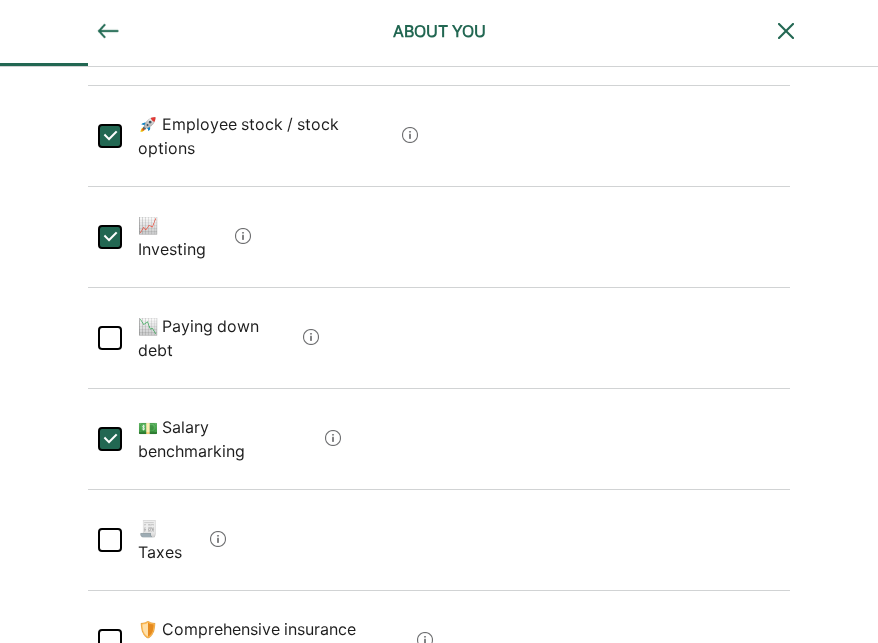 click at bounding box center (110, 540) 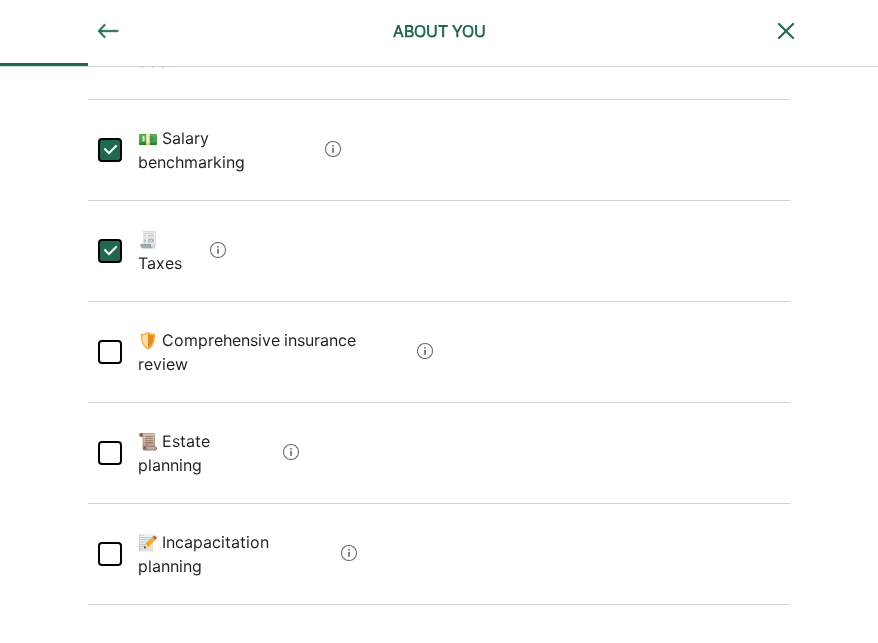 scroll, scrollTop: 808, scrollLeft: 0, axis: vertical 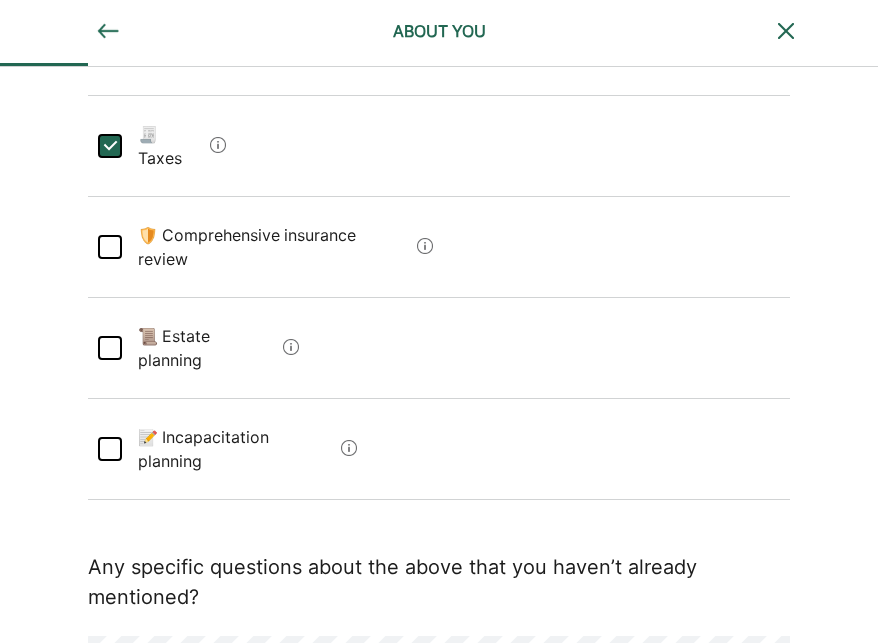 click on "Save and continue" at bounding box center (194, 848) 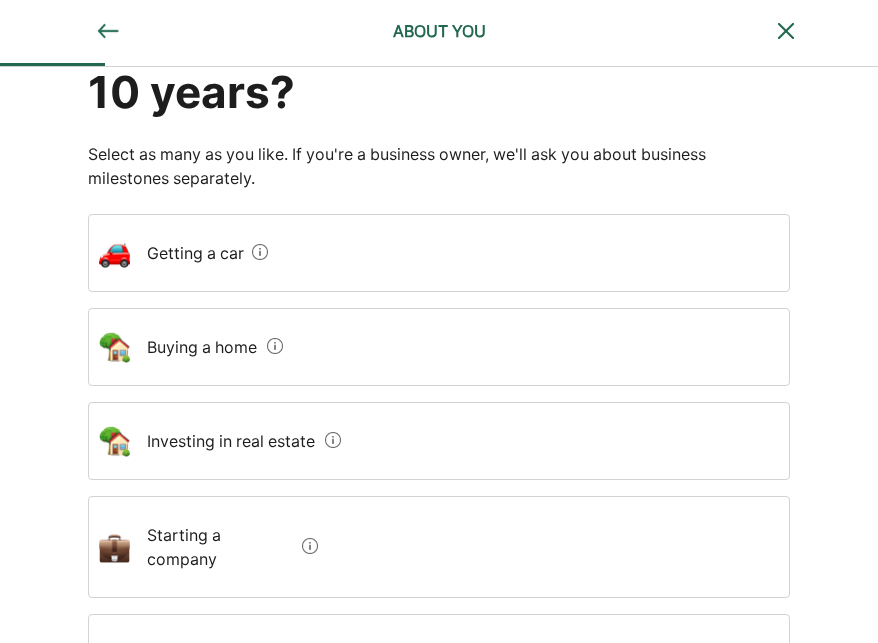 scroll, scrollTop: 183, scrollLeft: 0, axis: vertical 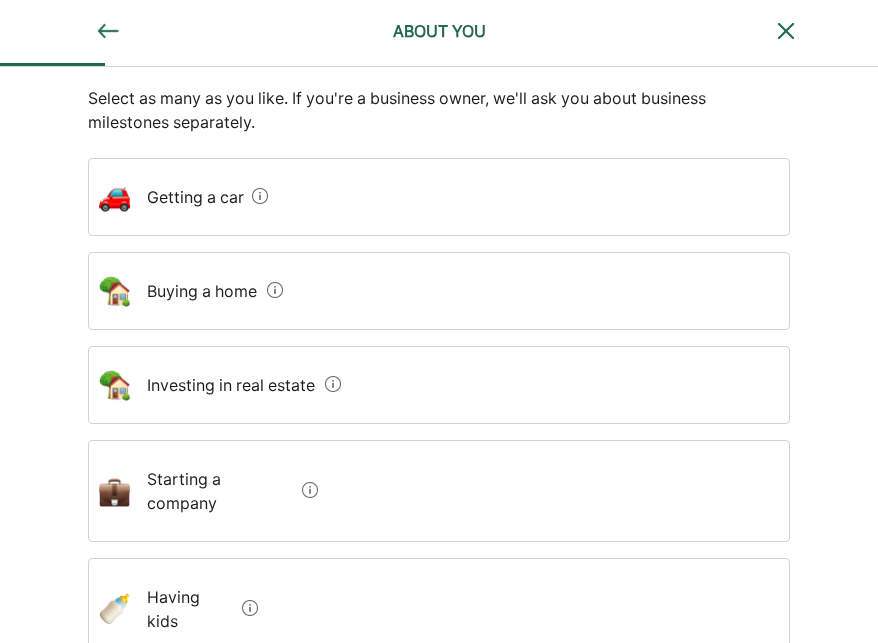 click on "Investing in real estate" at bounding box center (224, 385) 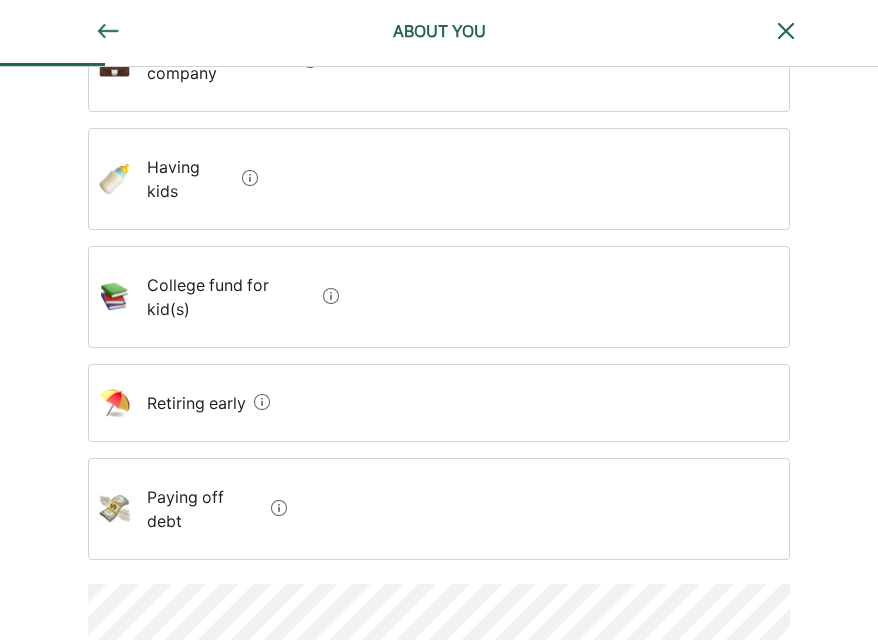 scroll, scrollTop: 651, scrollLeft: 0, axis: vertical 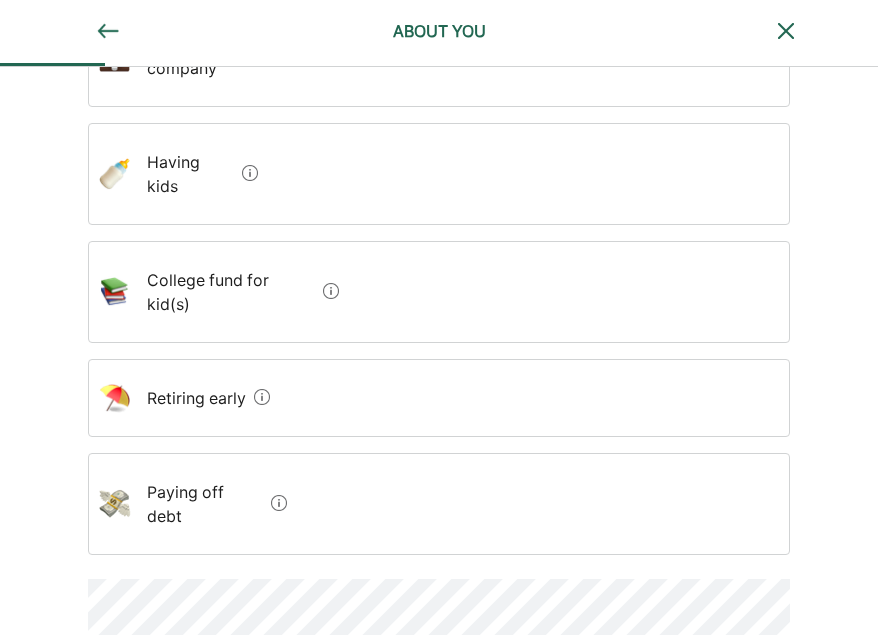 click on "Retiring early" at bounding box center (439, 398) 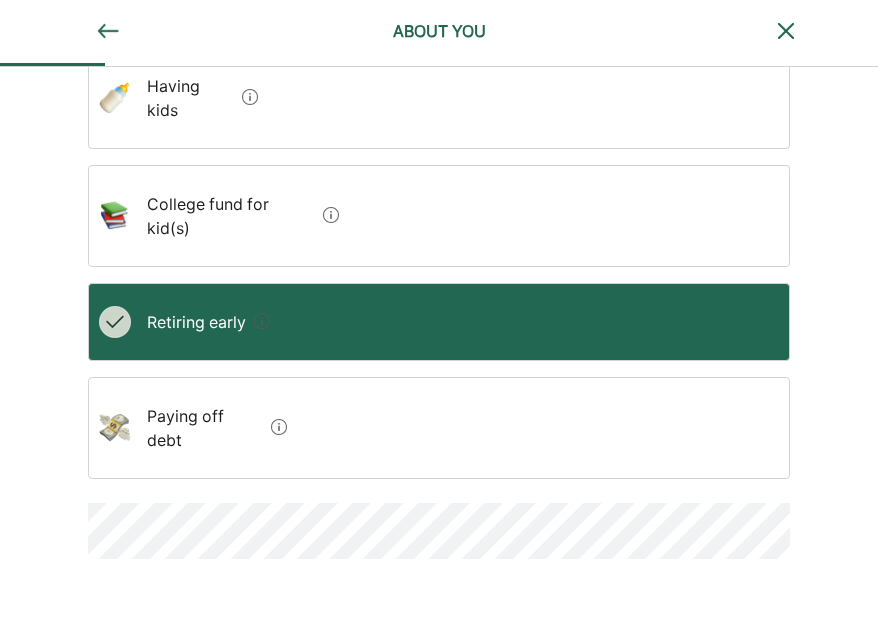 scroll, scrollTop: 739, scrollLeft: 0, axis: vertical 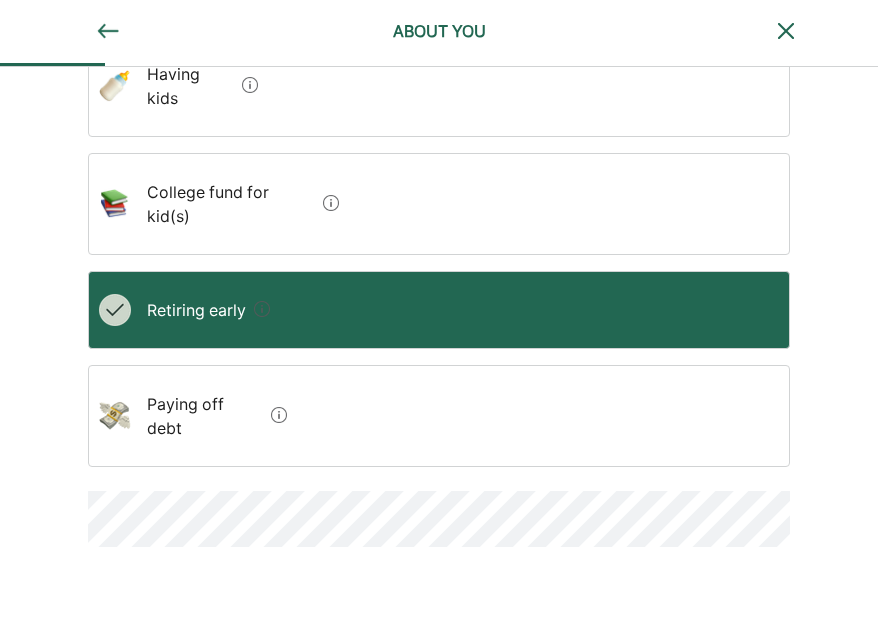click on "Save and continue" at bounding box center [194, 704] 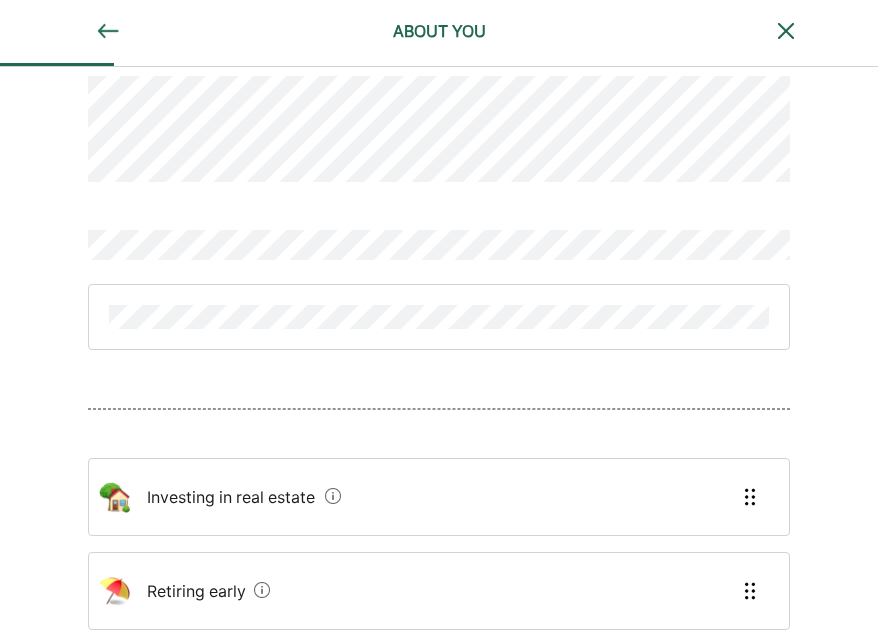 scroll, scrollTop: 45, scrollLeft: 0, axis: vertical 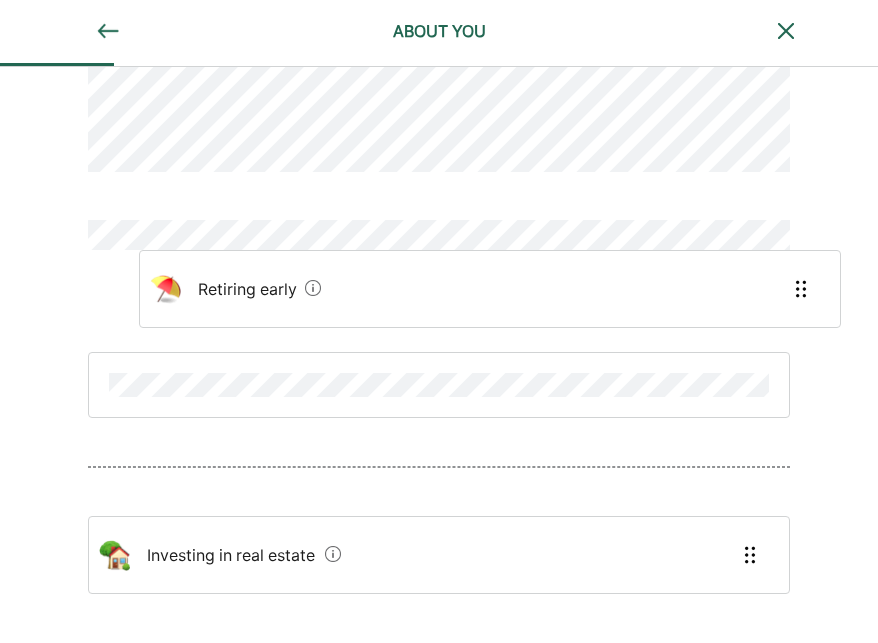 drag, startPoint x: 199, startPoint y: 594, endPoint x: 245, endPoint y: 291, distance: 306.47186 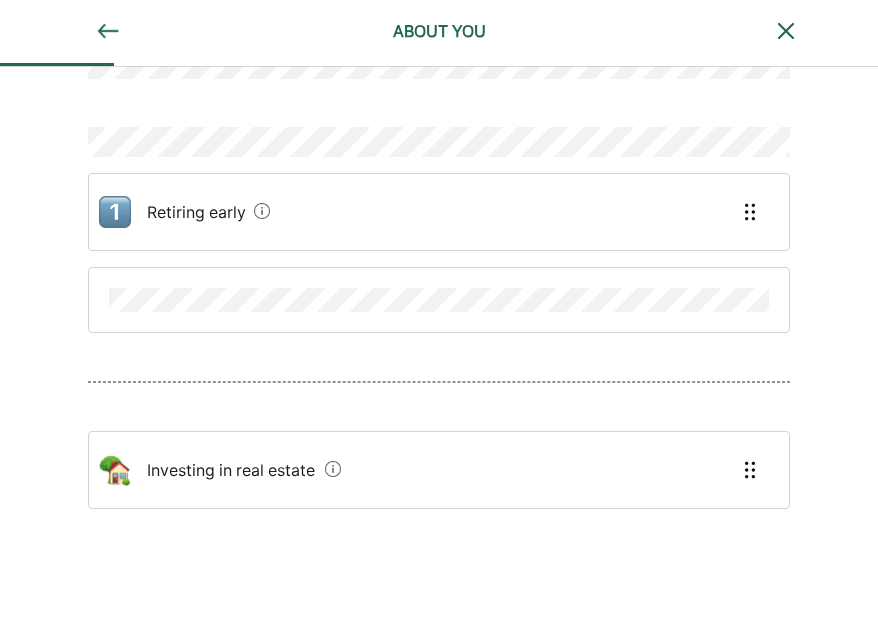 scroll, scrollTop: 222, scrollLeft: 0, axis: vertical 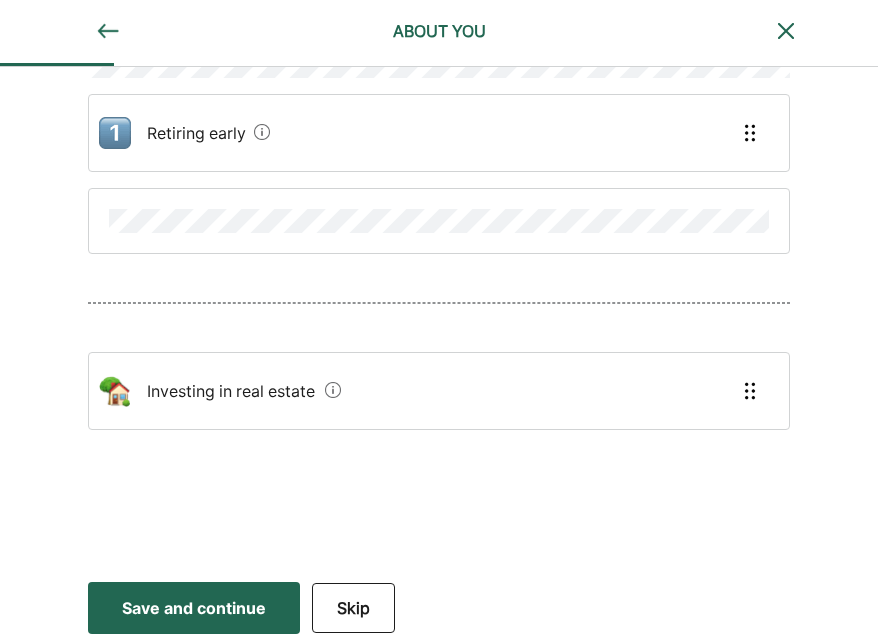 click on "Save and continue" at bounding box center (194, 608) 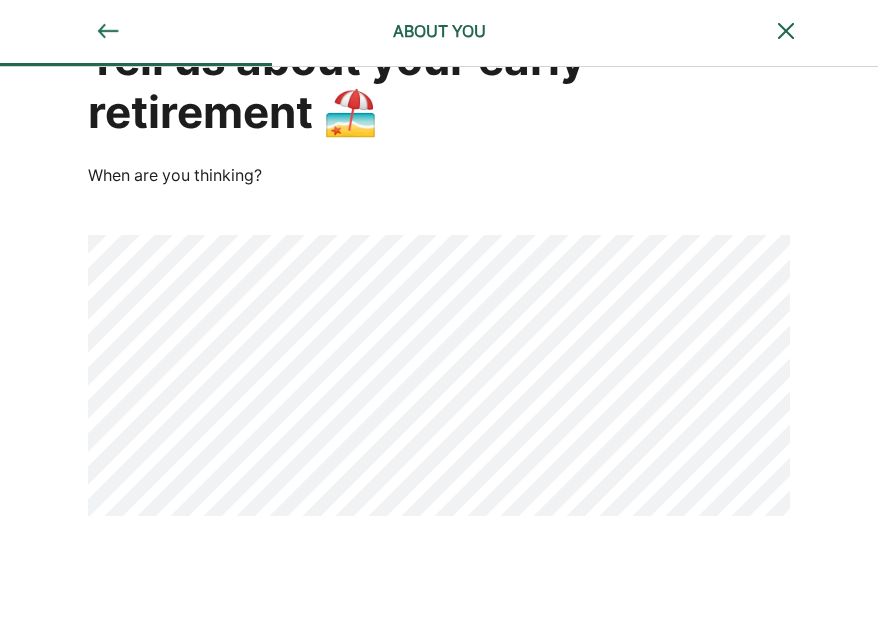 scroll, scrollTop: 152, scrollLeft: 0, axis: vertical 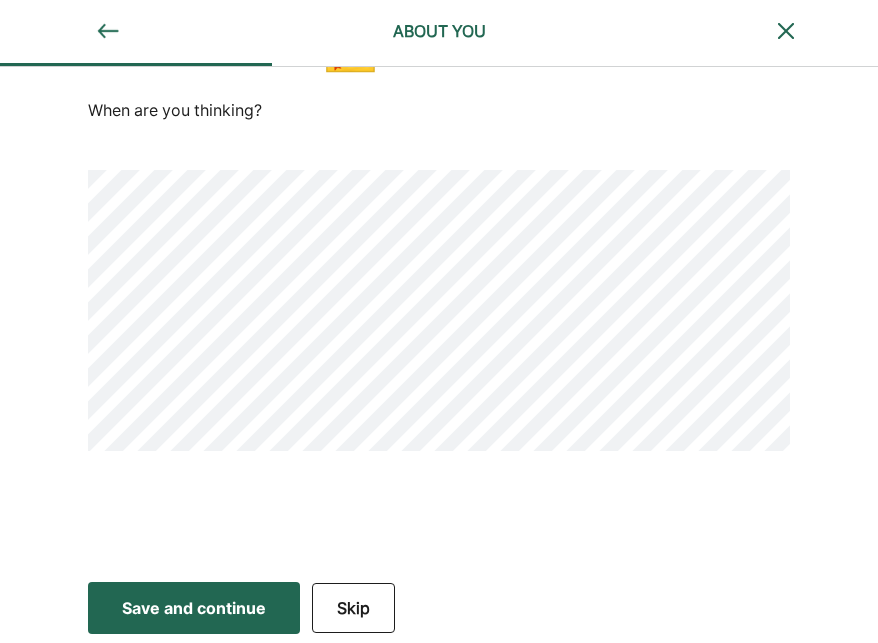 click on "Save and continue" at bounding box center (194, 608) 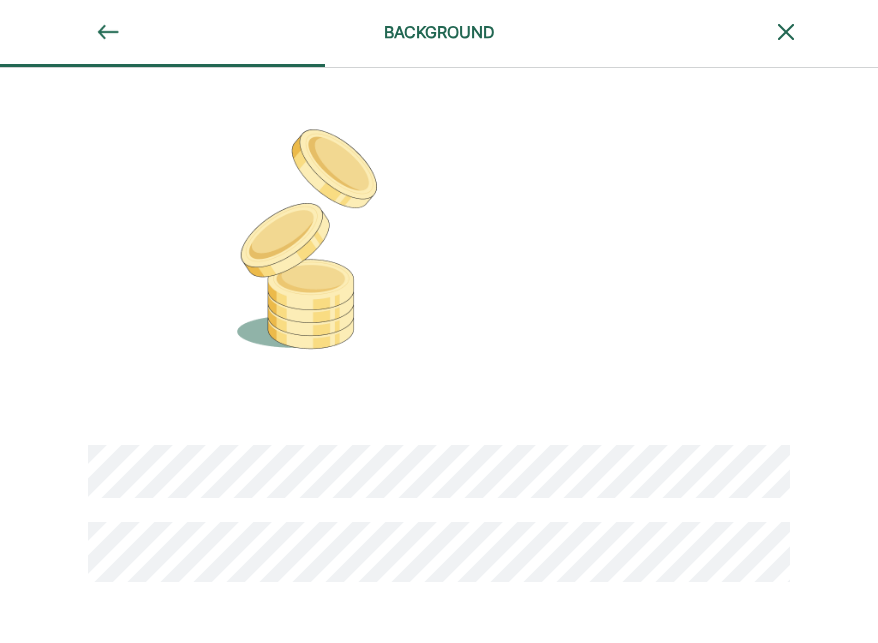 scroll, scrollTop: 131, scrollLeft: 0, axis: vertical 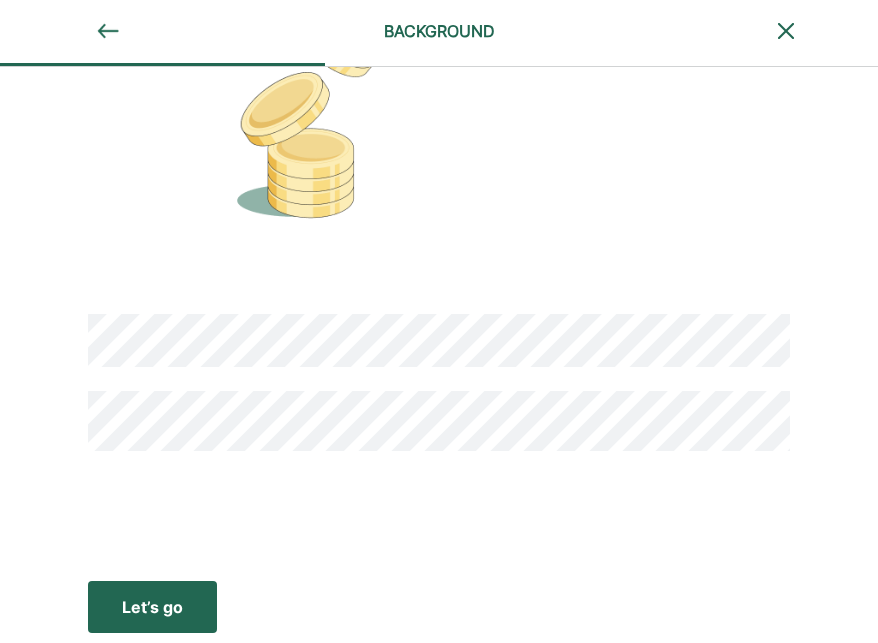 click on "Let’s go" at bounding box center [152, 607] 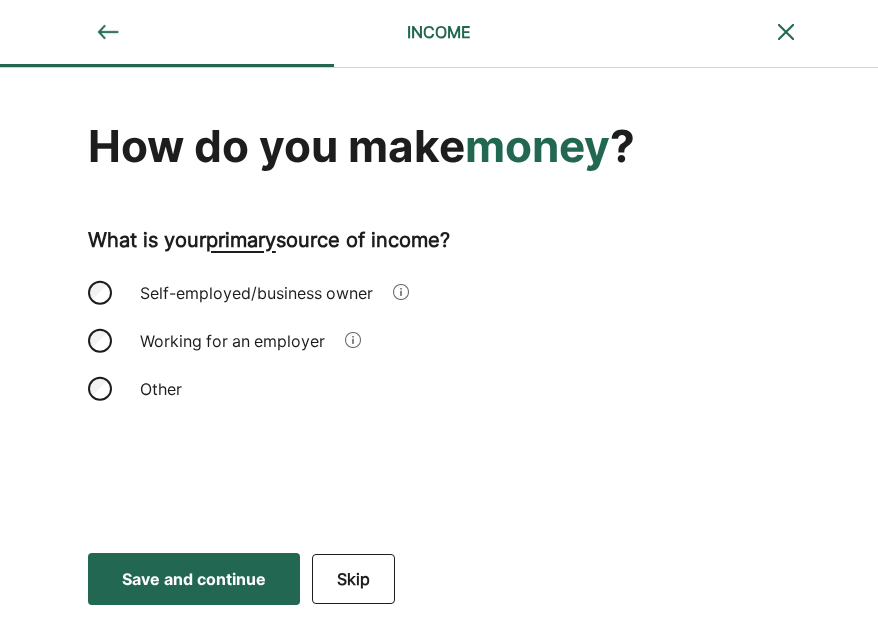 click on "Working for an employer" at bounding box center (232, 341) 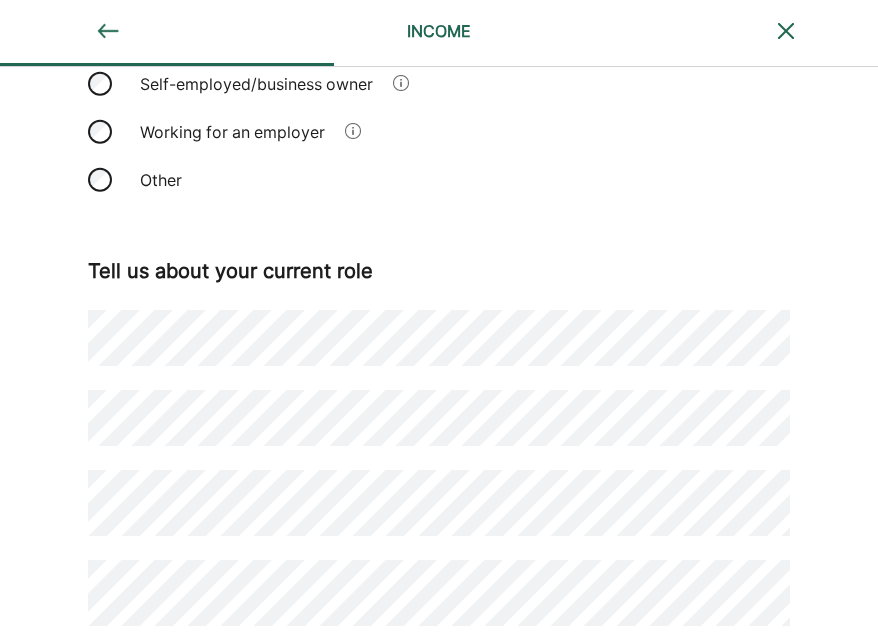 scroll, scrollTop: 259, scrollLeft: 0, axis: vertical 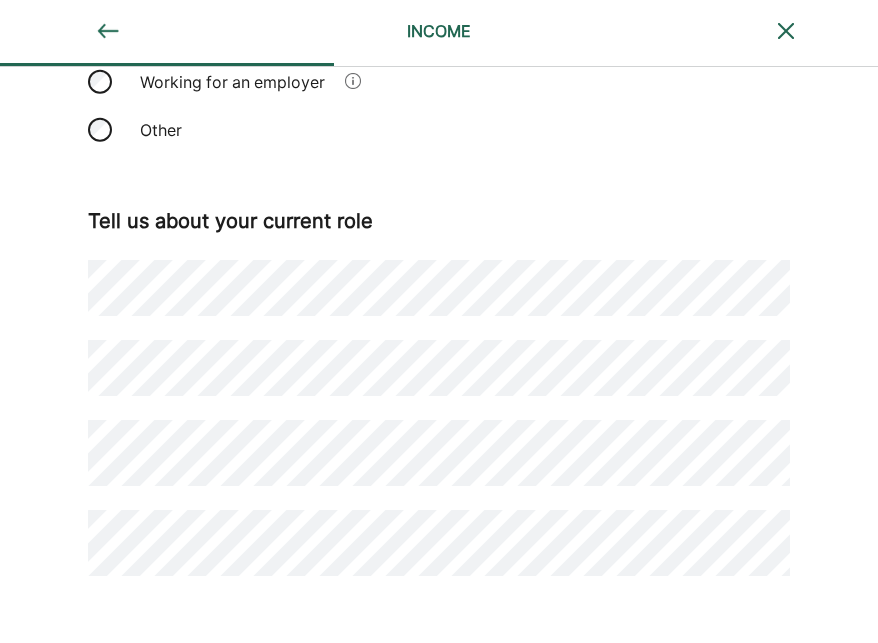 click on "How do you make  money ? What is your  primary  source of income? Self-employed/business owner Working for an employer Other Tell us about your current role" at bounding box center [439, 257] 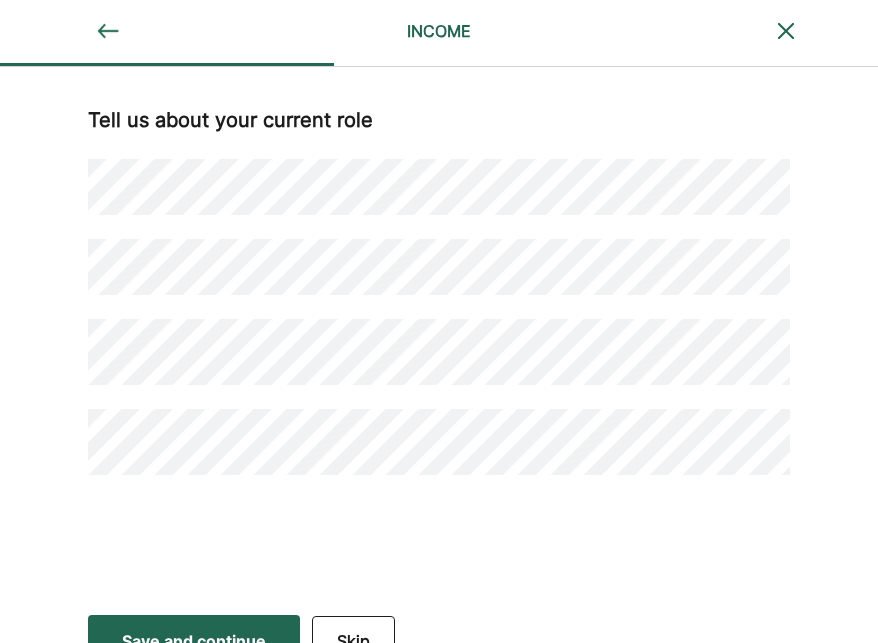 scroll, scrollTop: 393, scrollLeft: 0, axis: vertical 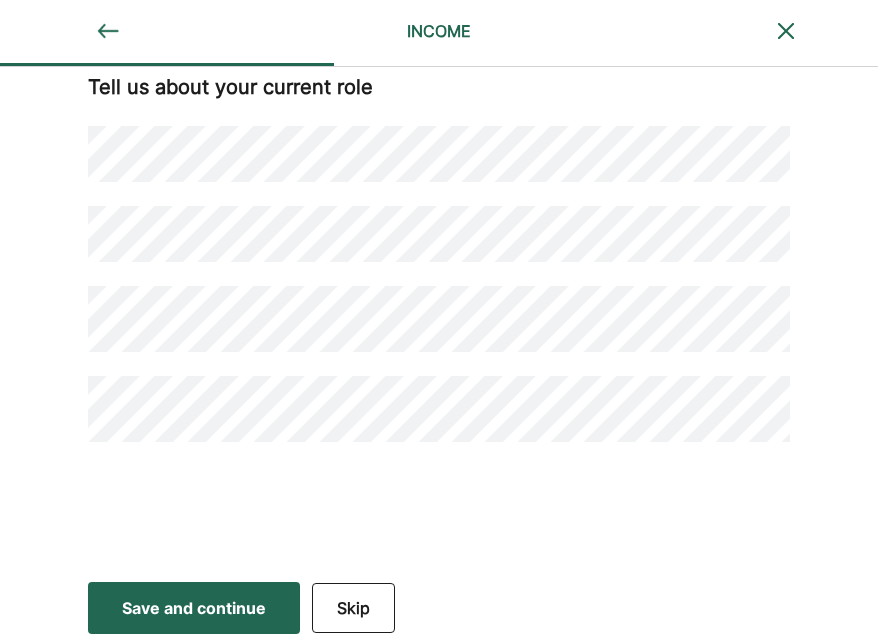 click on "Save and continue" at bounding box center [194, 608] 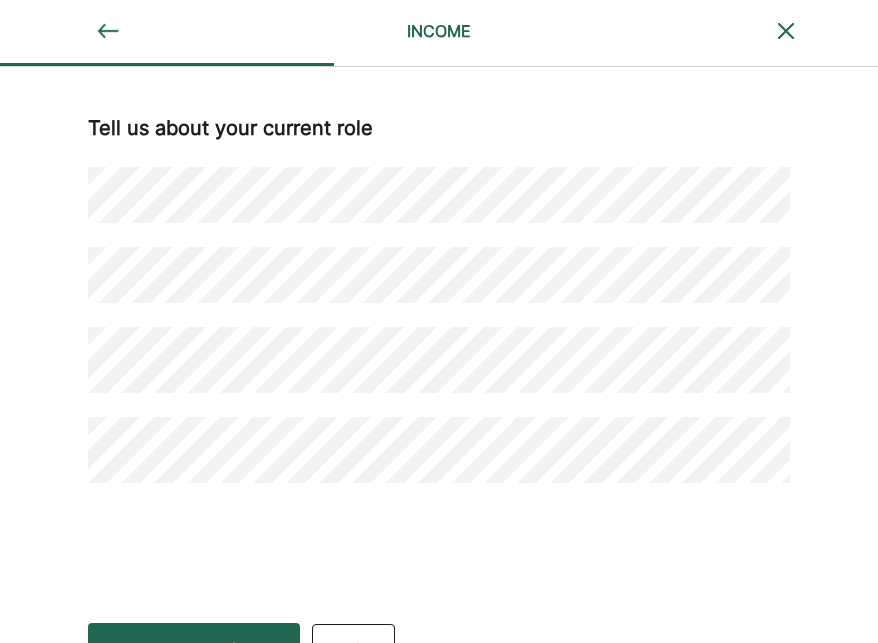 scroll, scrollTop: 393, scrollLeft: 0, axis: vertical 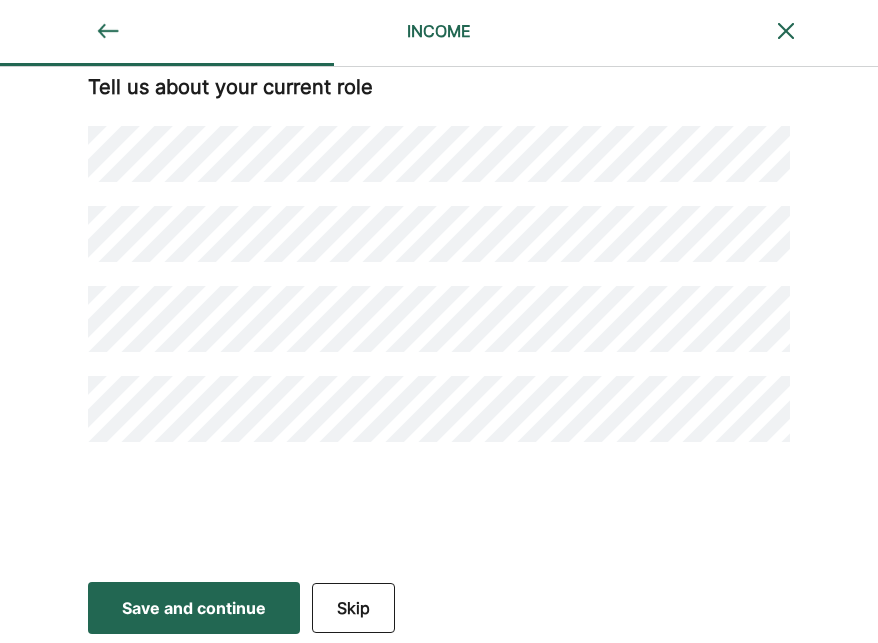 click on "Save and continue" at bounding box center (194, 608) 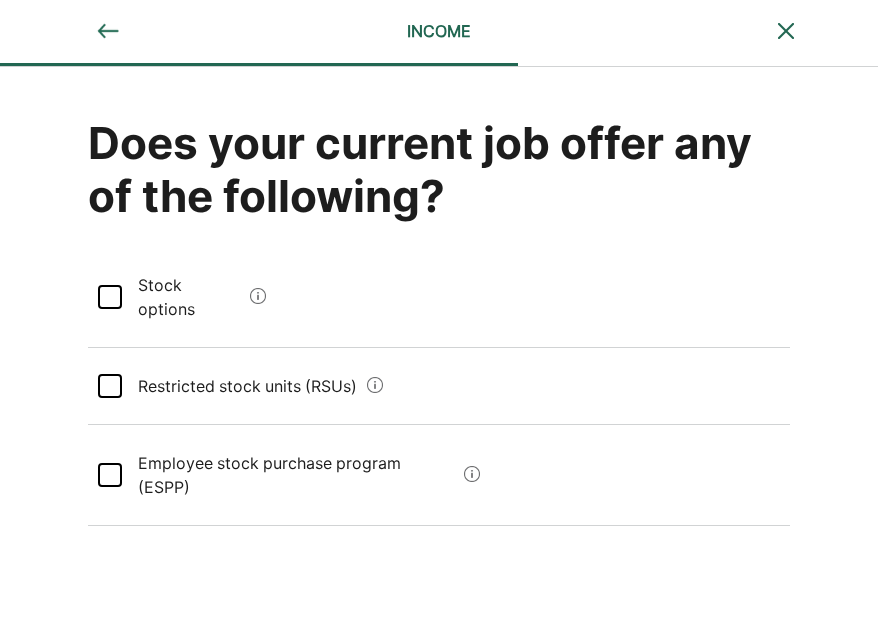 scroll, scrollTop: 0, scrollLeft: 0, axis: both 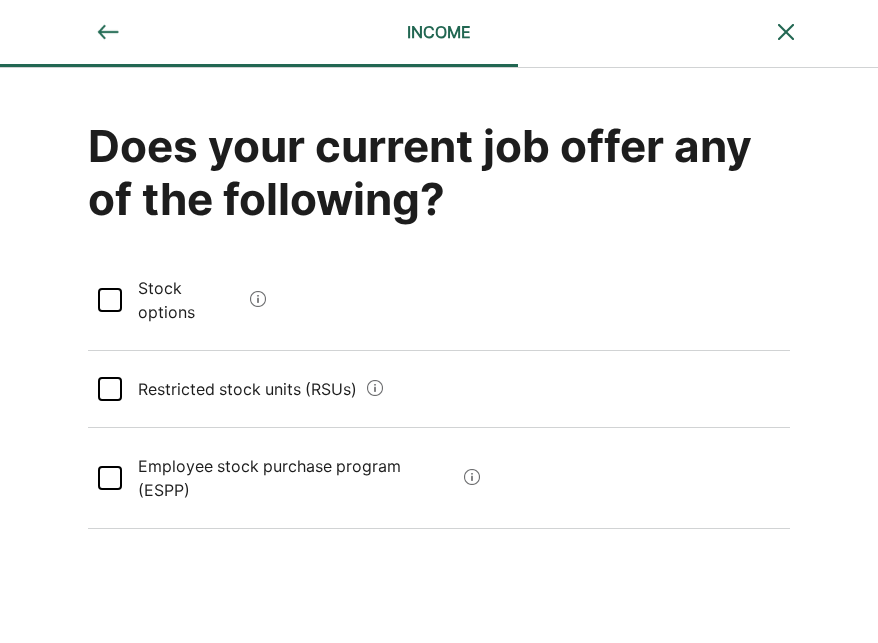 click at bounding box center (110, 300) 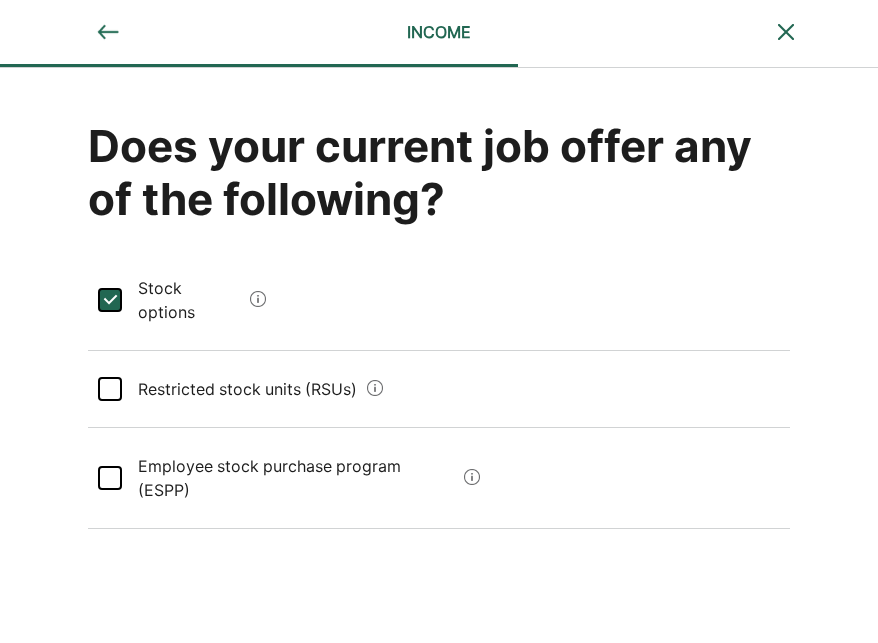scroll, scrollTop: 29, scrollLeft: 0, axis: vertical 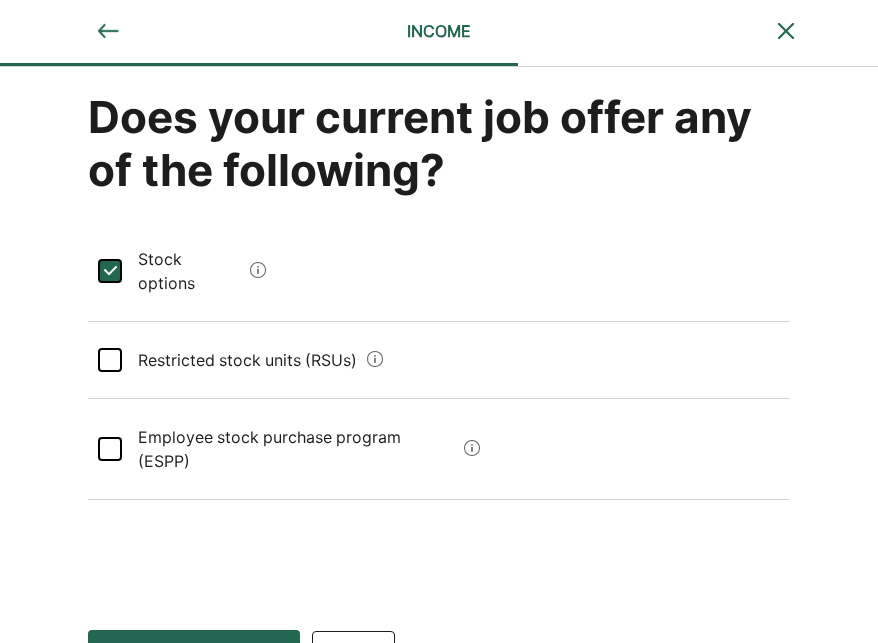 click on "Save and continue" at bounding box center (194, 656) 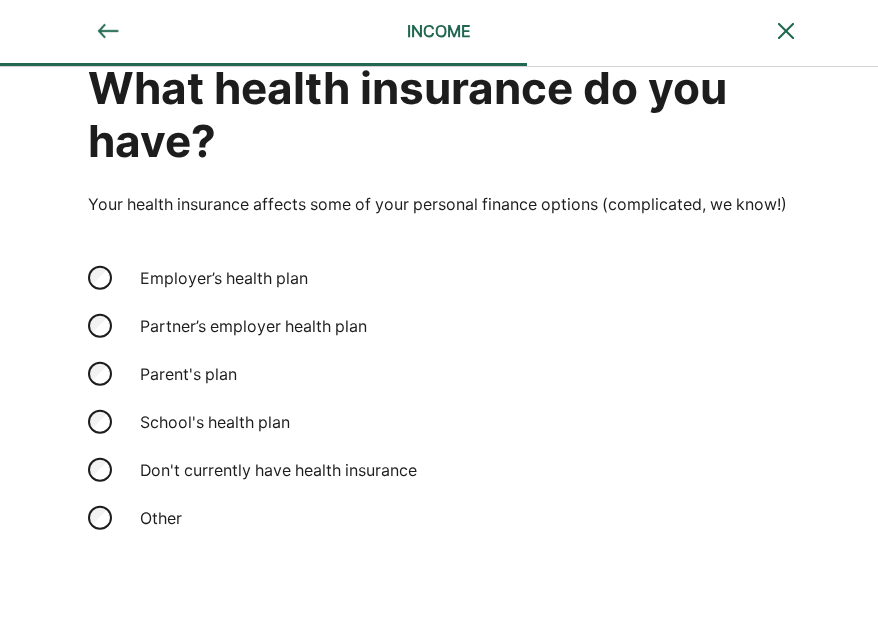 scroll, scrollTop: 64, scrollLeft: 0, axis: vertical 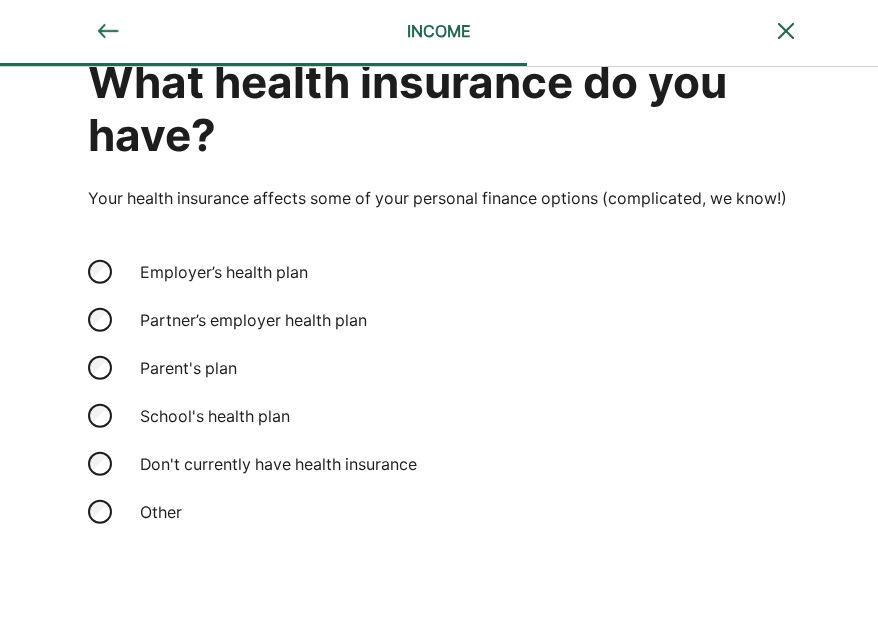click on "Employer’s health plan" at bounding box center [228, 272] 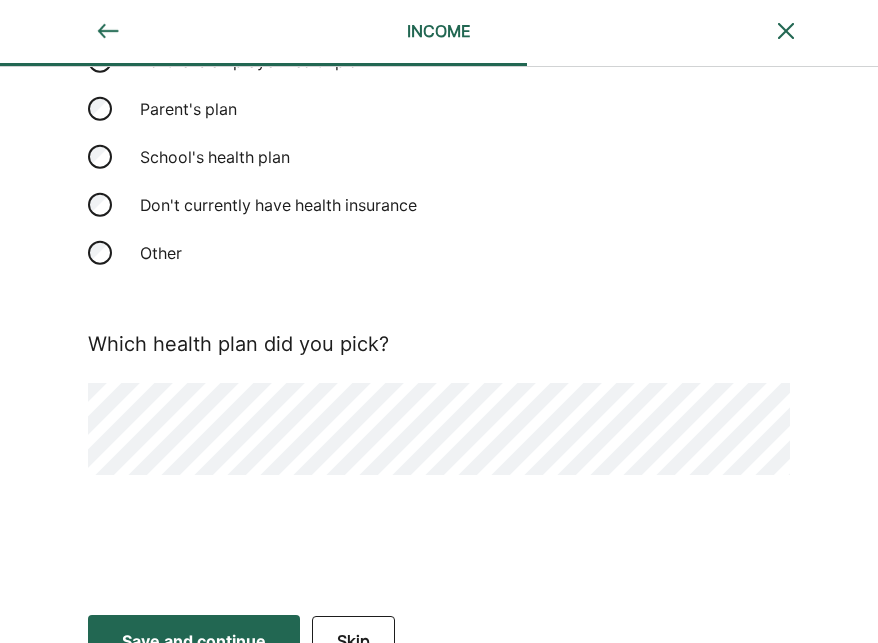 scroll, scrollTop: 380, scrollLeft: 0, axis: vertical 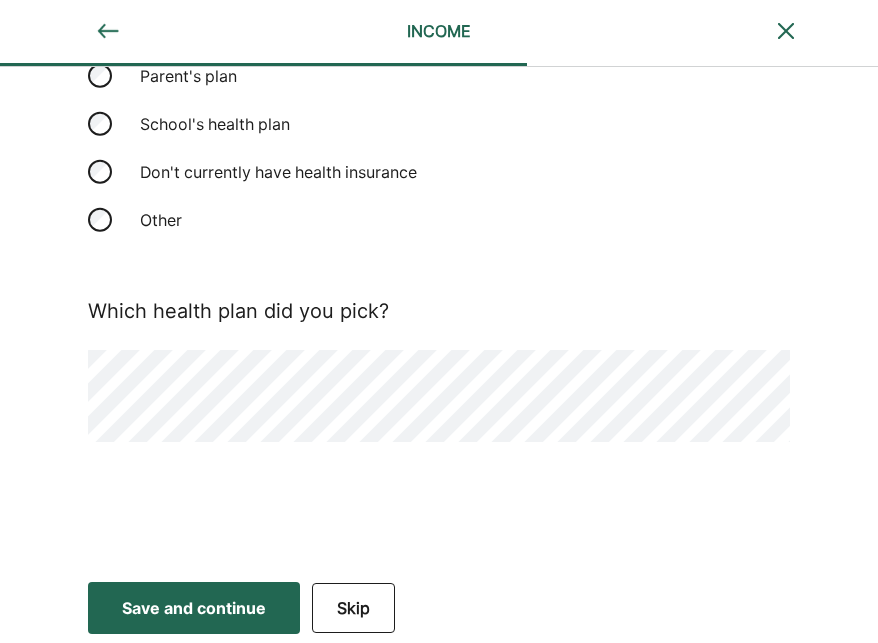 click on "Save and continue" at bounding box center (194, 608) 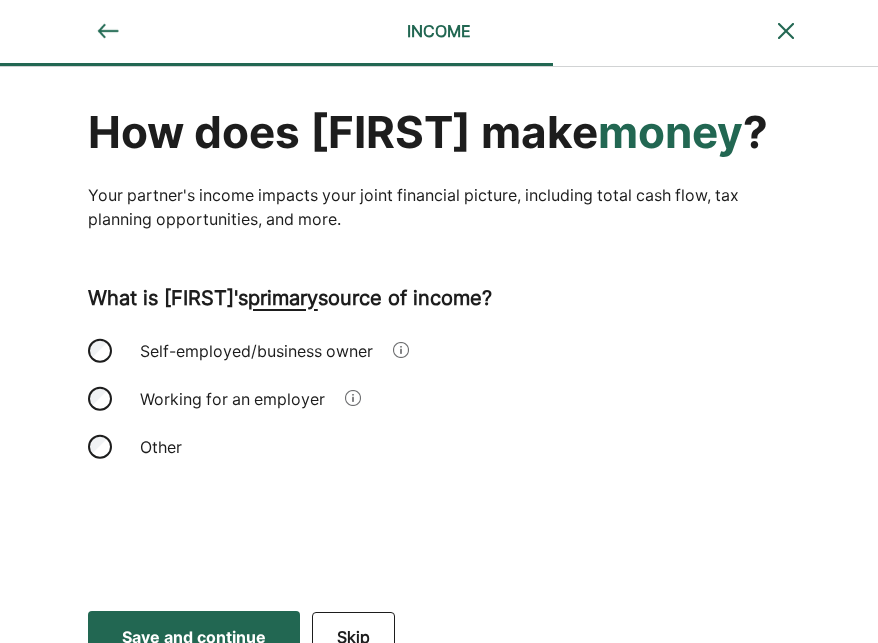 scroll, scrollTop: 15, scrollLeft: 0, axis: vertical 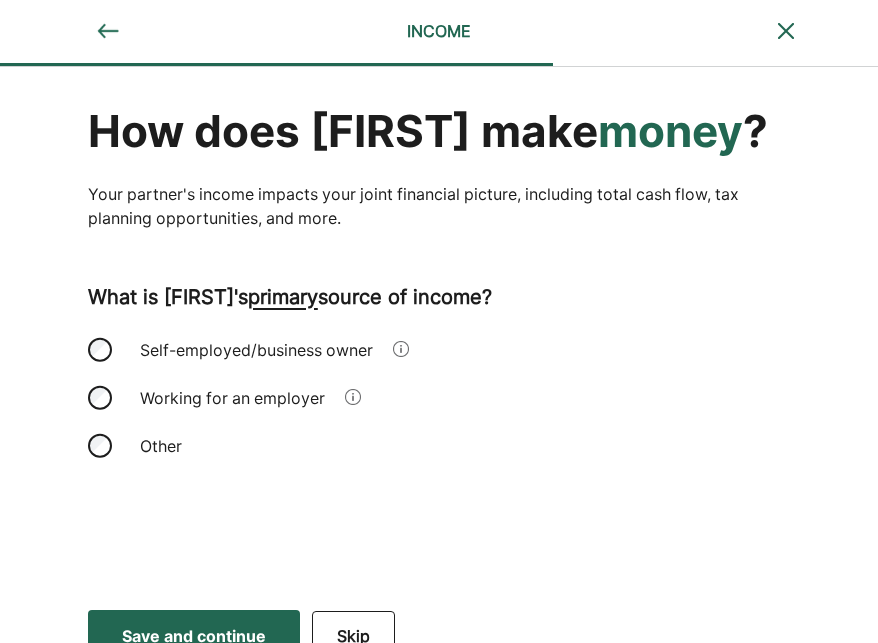 click on "Self-employed/business owner" at bounding box center (256, 350) 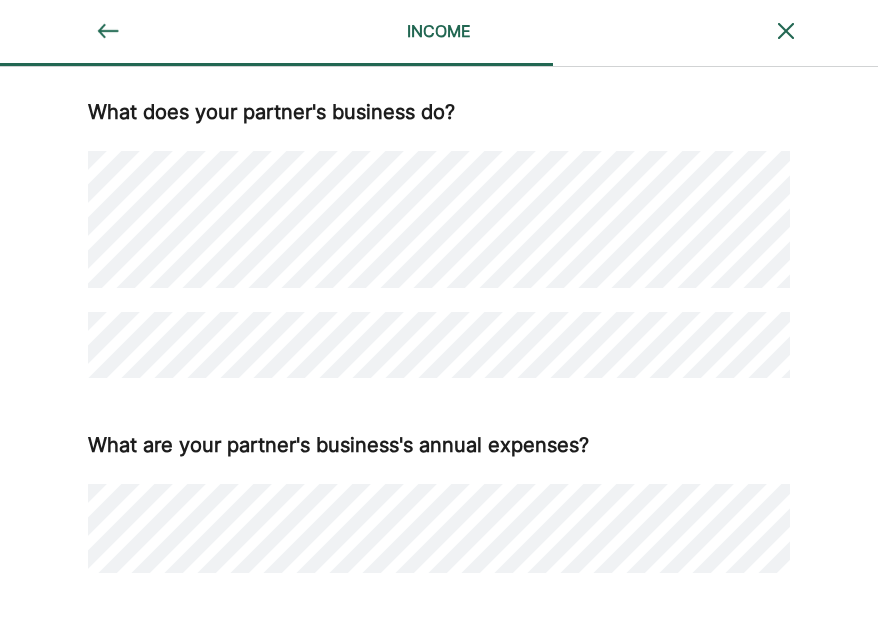 scroll, scrollTop: 794, scrollLeft: 0, axis: vertical 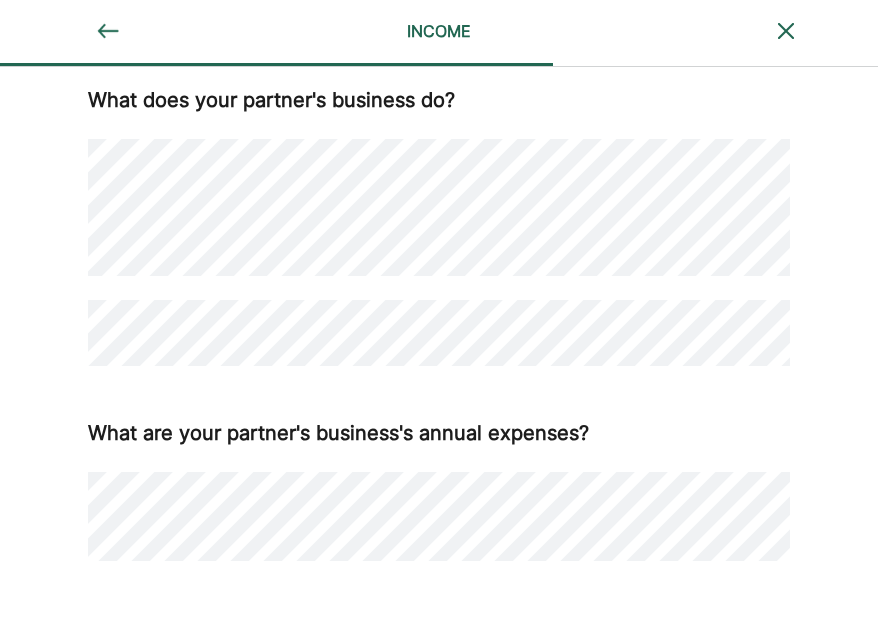 click on "What are your partner's business's annual expenses?" at bounding box center [439, 463] 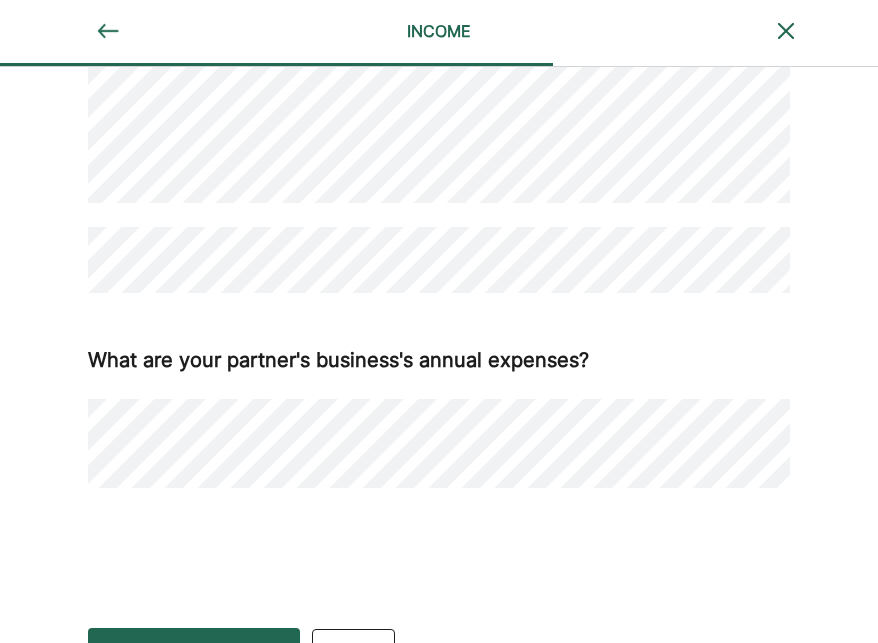 scroll, scrollTop: 853, scrollLeft: 0, axis: vertical 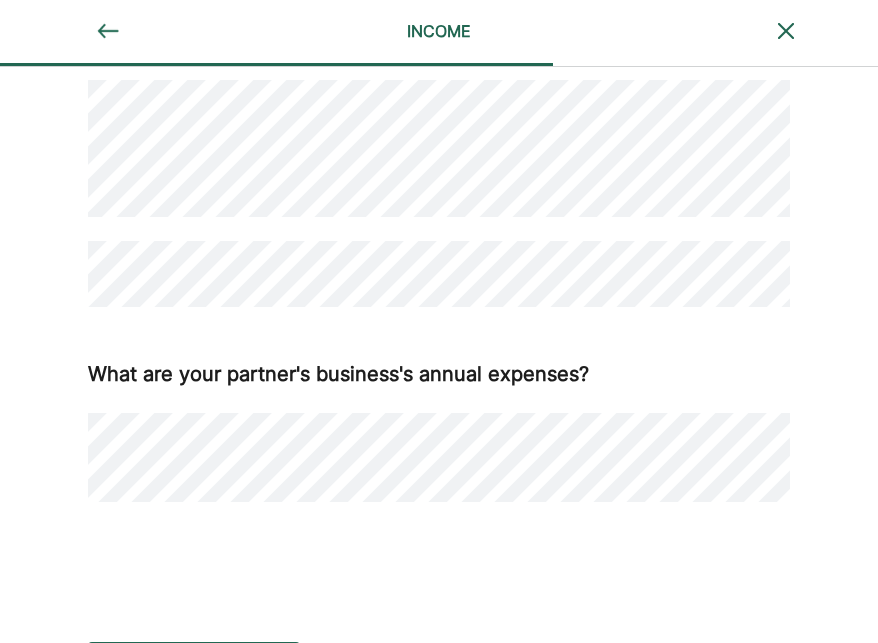 click on "Self-employed/business owner Working for an employer Other Tell us about your partner's current role What does your partner's business do? What are your partner's business's annual expenses?" at bounding box center [439, 5] 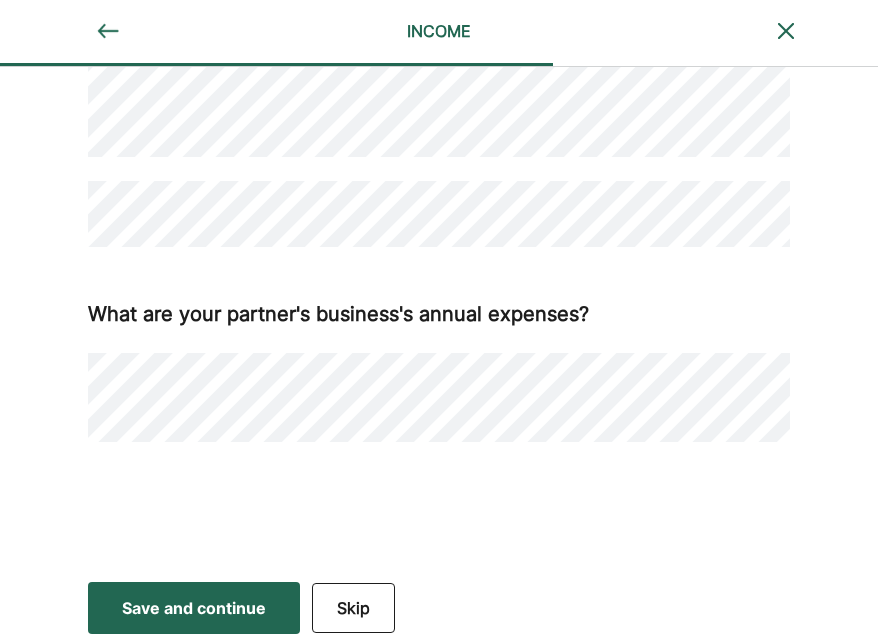 click on "Save and continue" at bounding box center [194, 608] 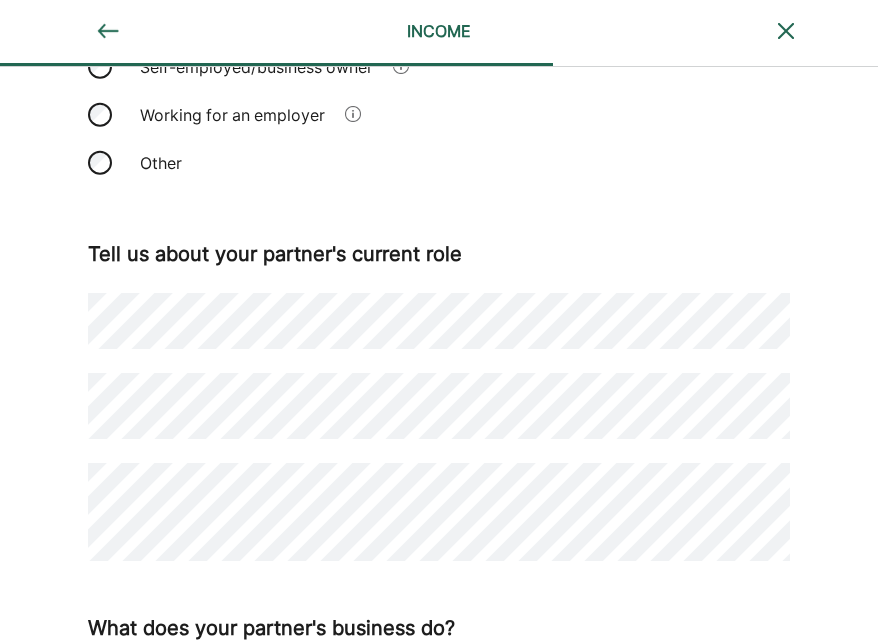 scroll, scrollTop: 352, scrollLeft: 0, axis: vertical 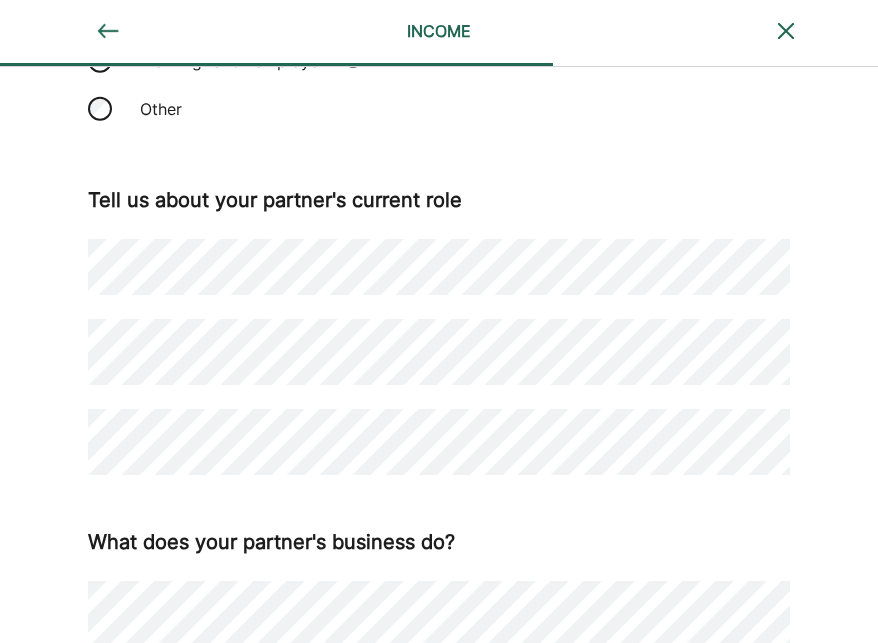 click on "What does your partner's business do?" at bounding box center (439, 642) 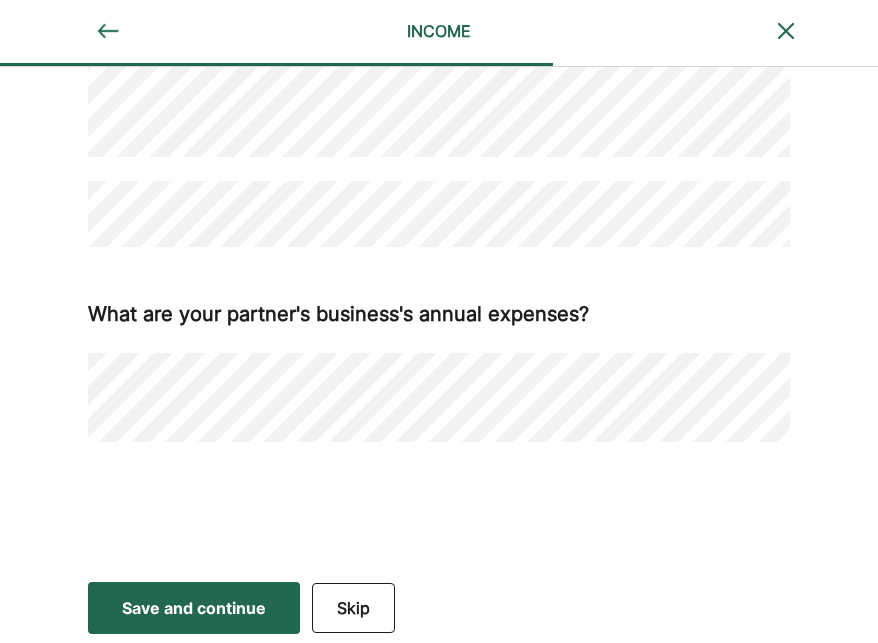 click on "Save and continue" at bounding box center [194, 608] 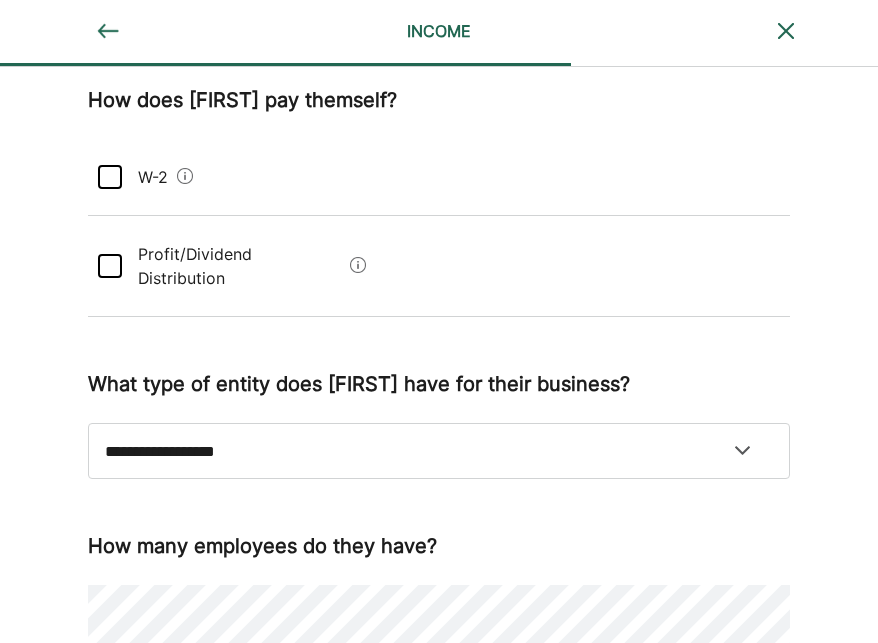scroll, scrollTop: 270, scrollLeft: 0, axis: vertical 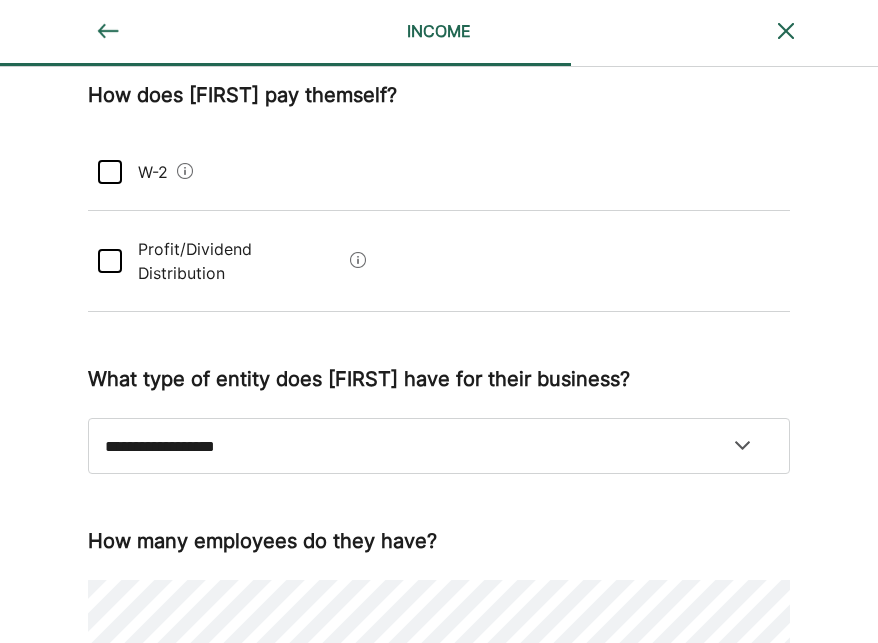 click at bounding box center [110, 261] 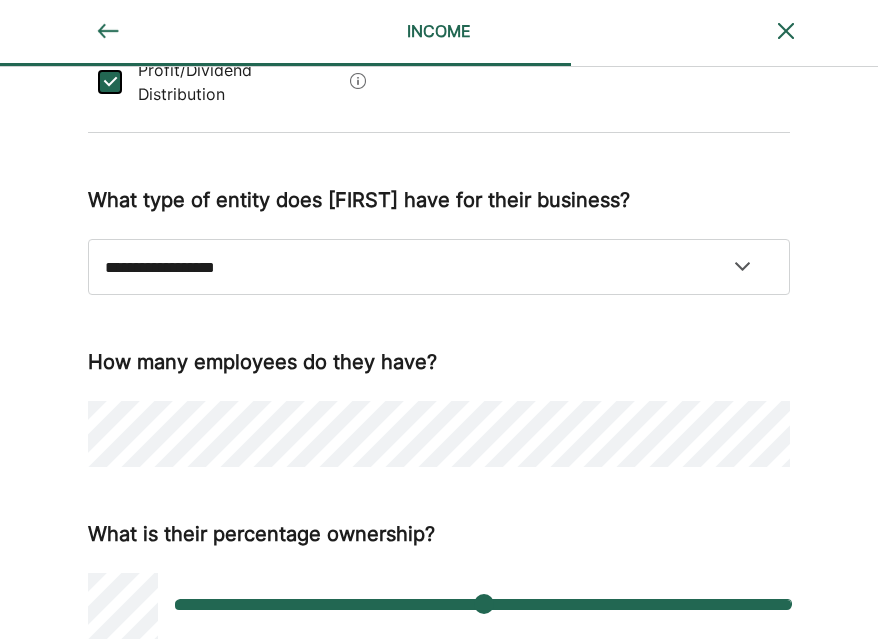 scroll, scrollTop: 446, scrollLeft: 0, axis: vertical 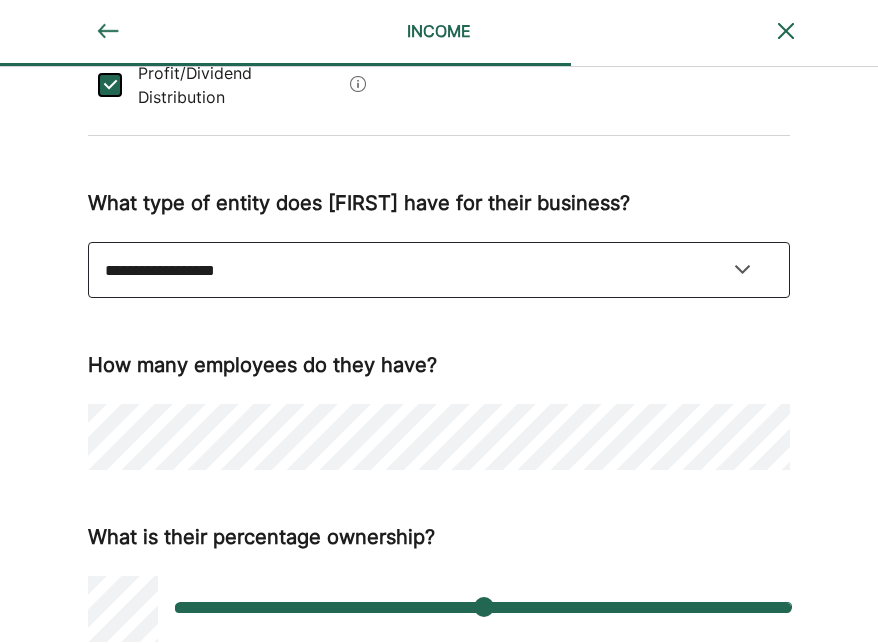 click on "**********" at bounding box center (439, 270) 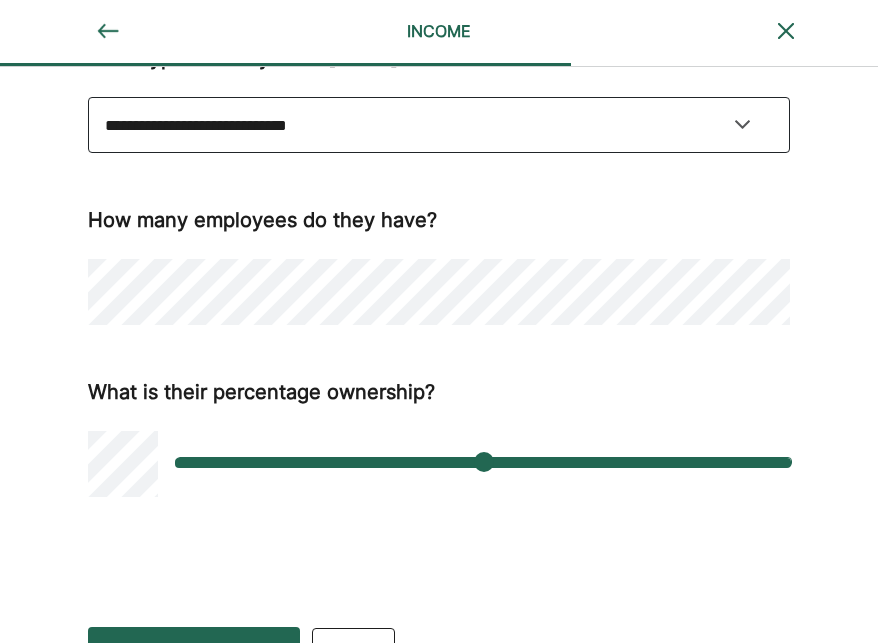 scroll, scrollTop: 592, scrollLeft: 0, axis: vertical 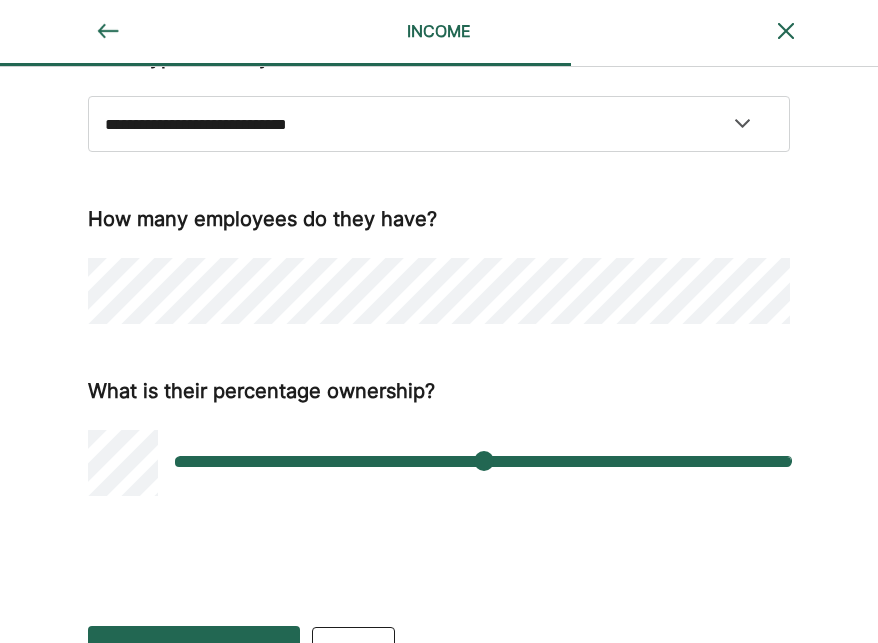 click on "Tell us more about [FIRST]'s business This helps us better customize financial advice for your situation, and help you optimize your taxes. How does [FIRST] pay themself? W-2 L Profit/Dividend Distribution What type of entity does [FIRST] have for their business? [ENTITY_TYPE] [ENTITY_TYPE] [ENTITY_TYPE] [ENTITY_TYPE] [ENTITY_TYPE] [ENTITY_TYPE] How many employees do they have? What is their percentage ownership?" at bounding box center (439, 10) 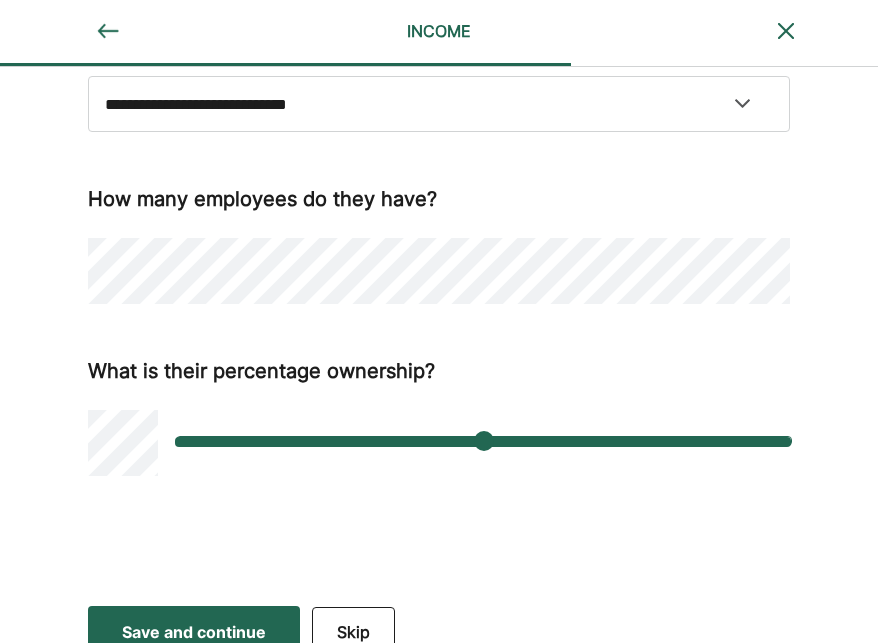 click on "Save and continue" at bounding box center [194, 632] 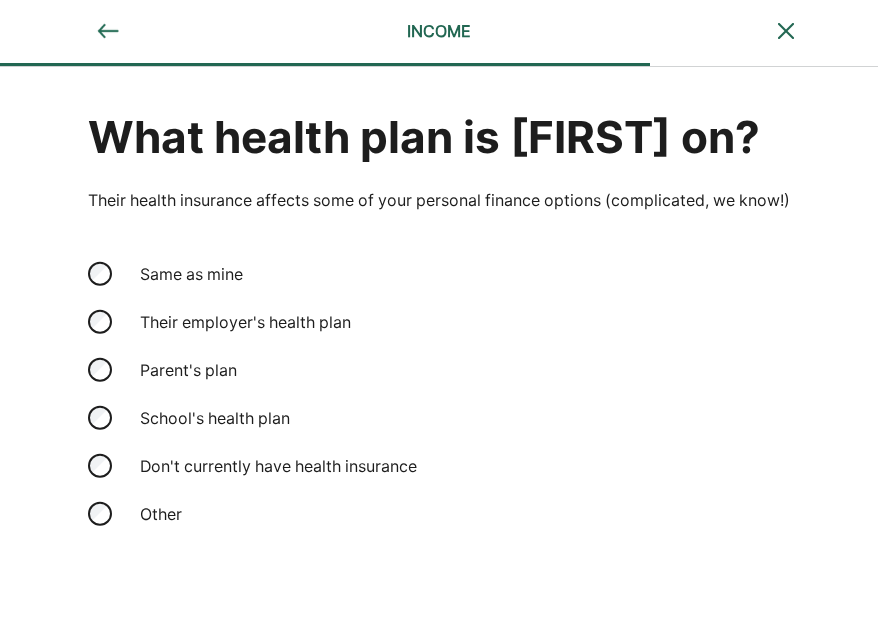 scroll, scrollTop: 0, scrollLeft: 0, axis: both 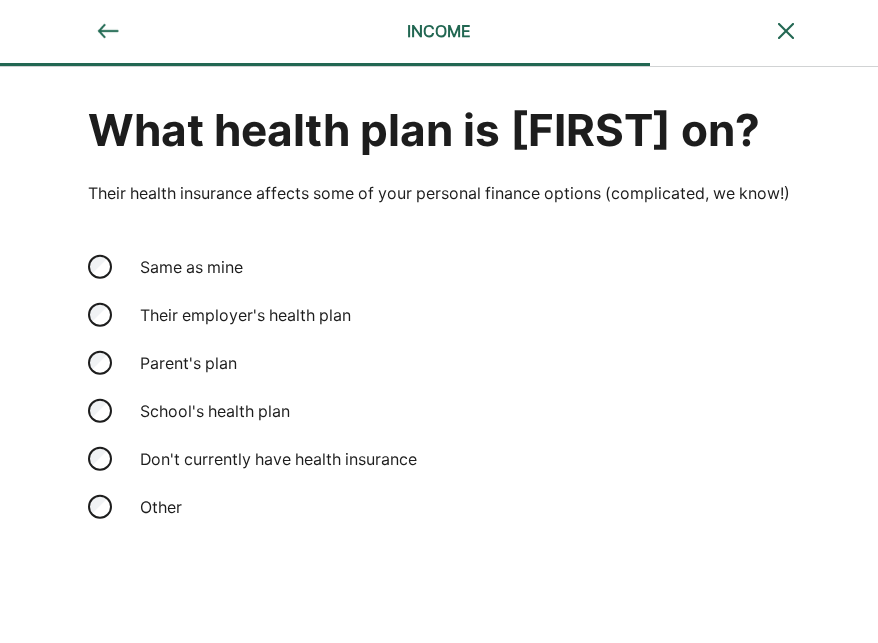 click on "Same as mine" at bounding box center (228, 267) 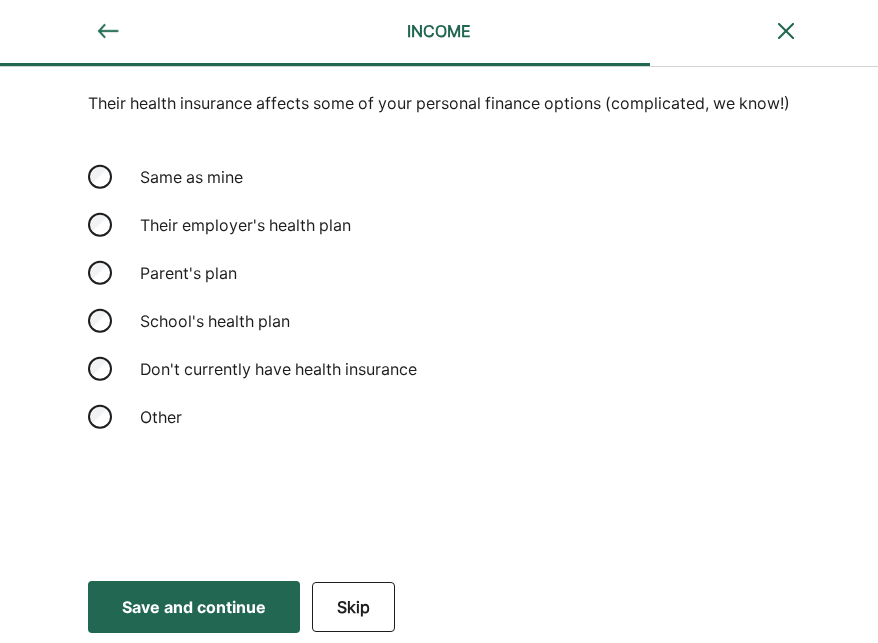 click on "Save and continue" at bounding box center [194, 607] 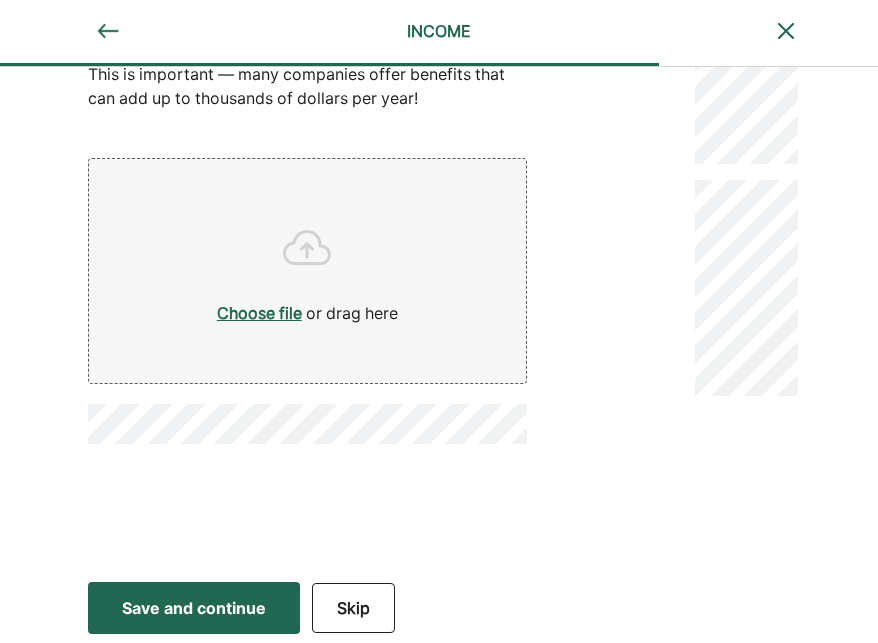 scroll, scrollTop: 291, scrollLeft: 0, axis: vertical 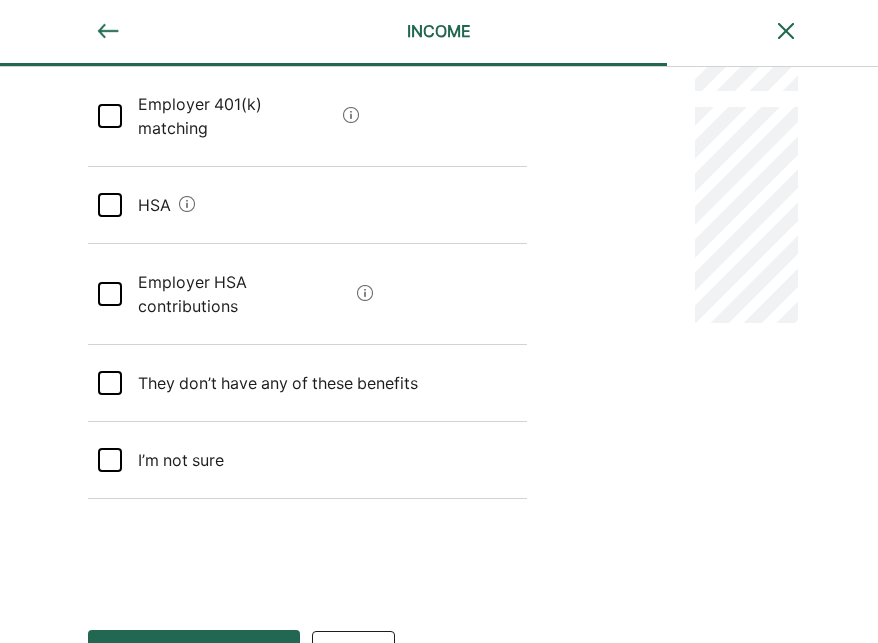 click on "Save and continue" at bounding box center [194, 656] 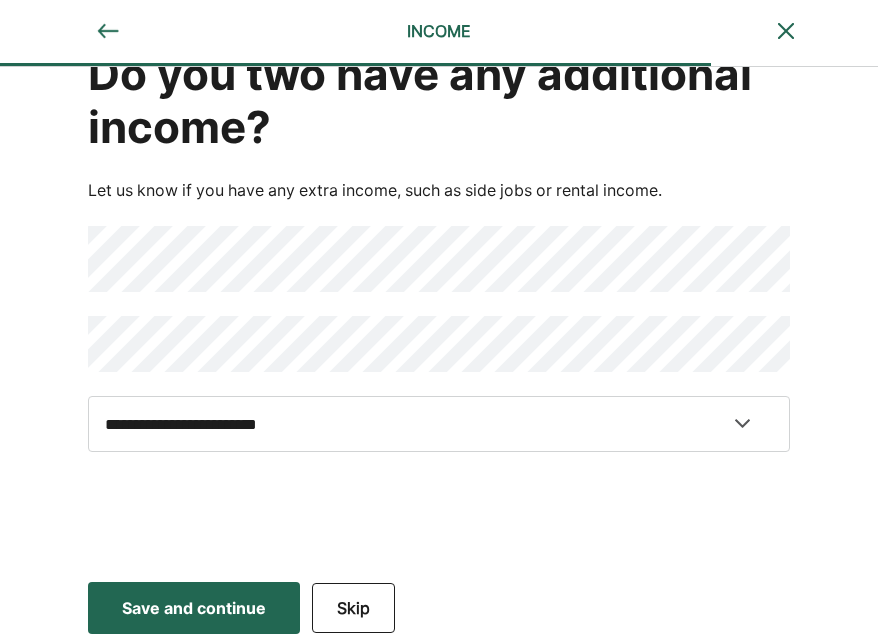 scroll, scrollTop: 70, scrollLeft: 0, axis: vertical 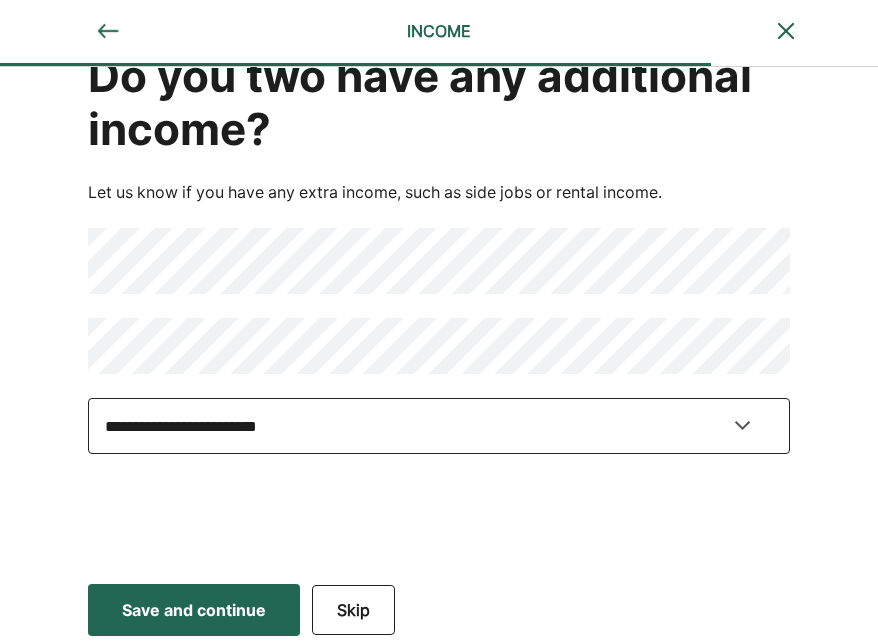 click on "**********" at bounding box center (439, 426) 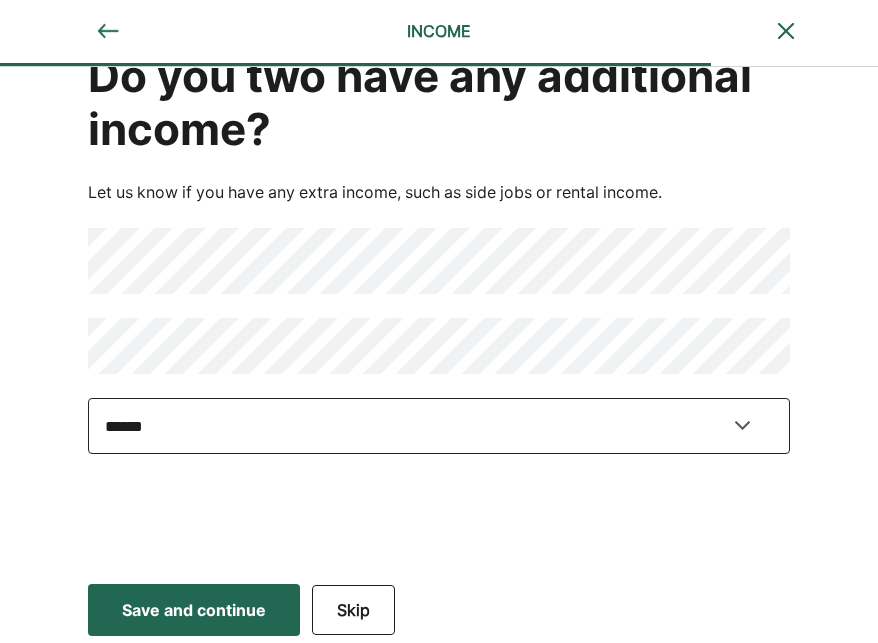 scroll, scrollTop: 72, scrollLeft: 0, axis: vertical 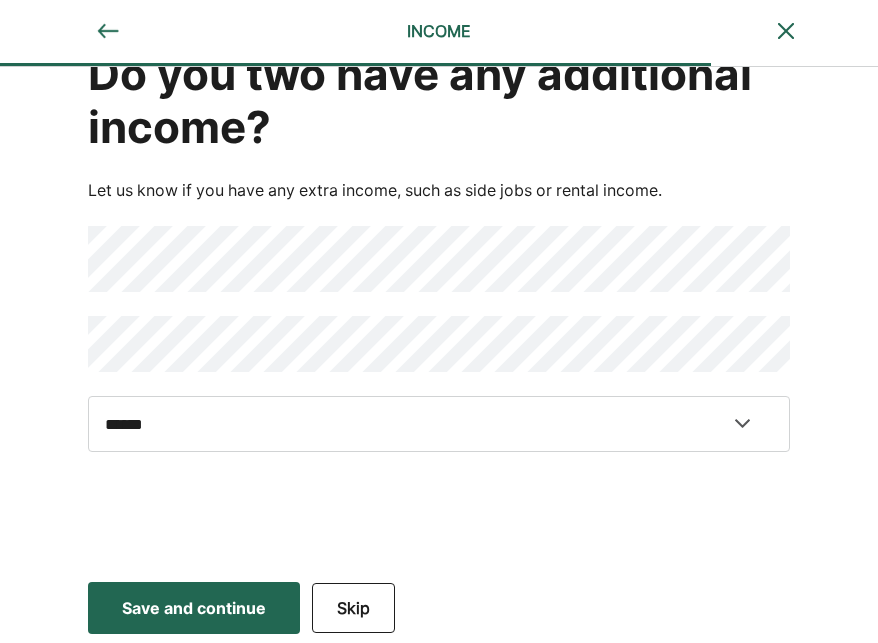 click on "Save and continue" at bounding box center (194, 608) 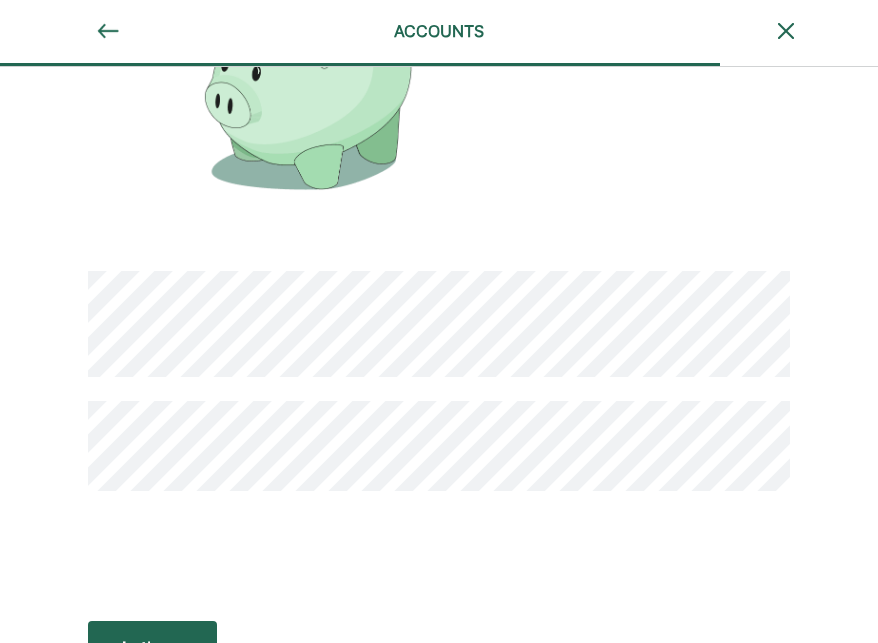scroll, scrollTop: 213, scrollLeft: 0, axis: vertical 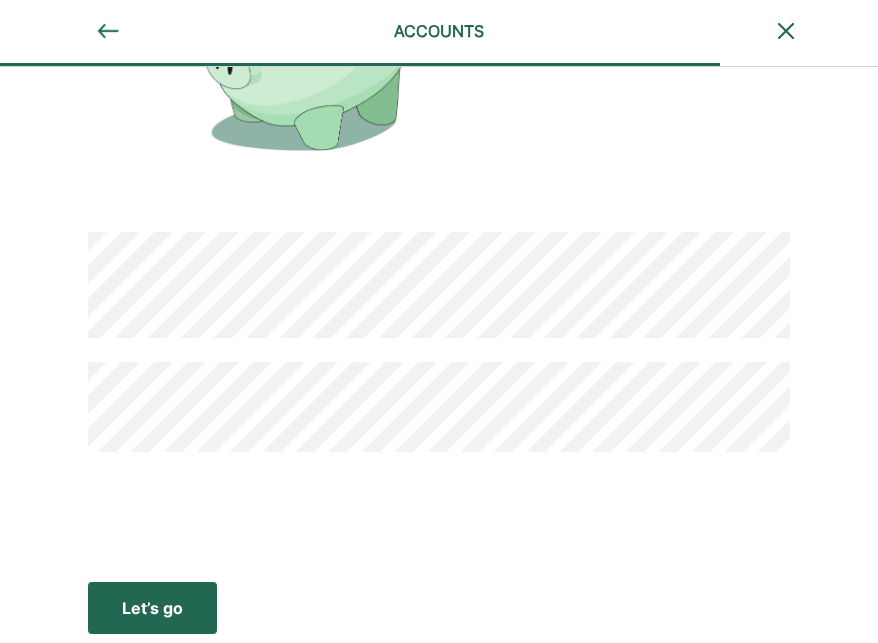click on "Let’s go" at bounding box center [152, 608] 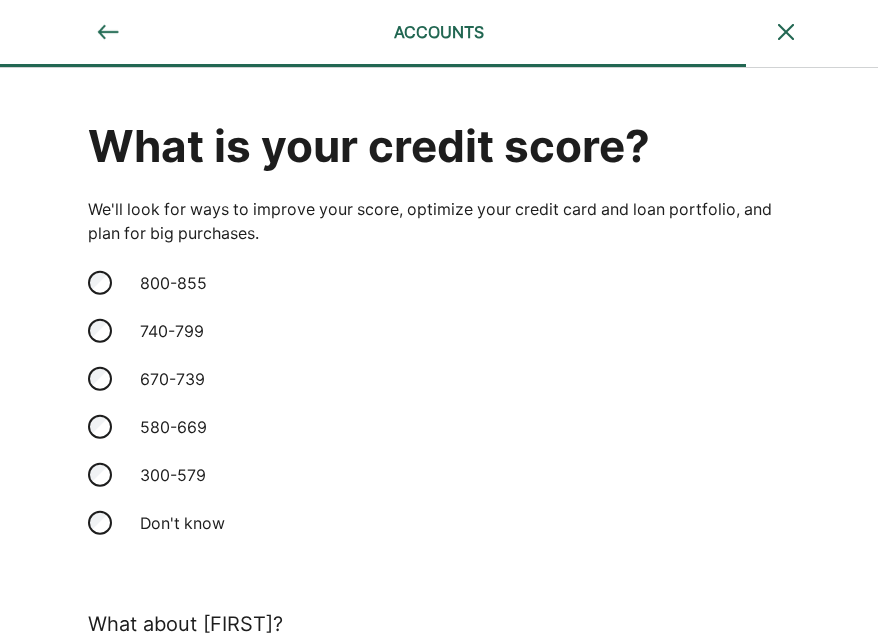 scroll, scrollTop: 8, scrollLeft: 0, axis: vertical 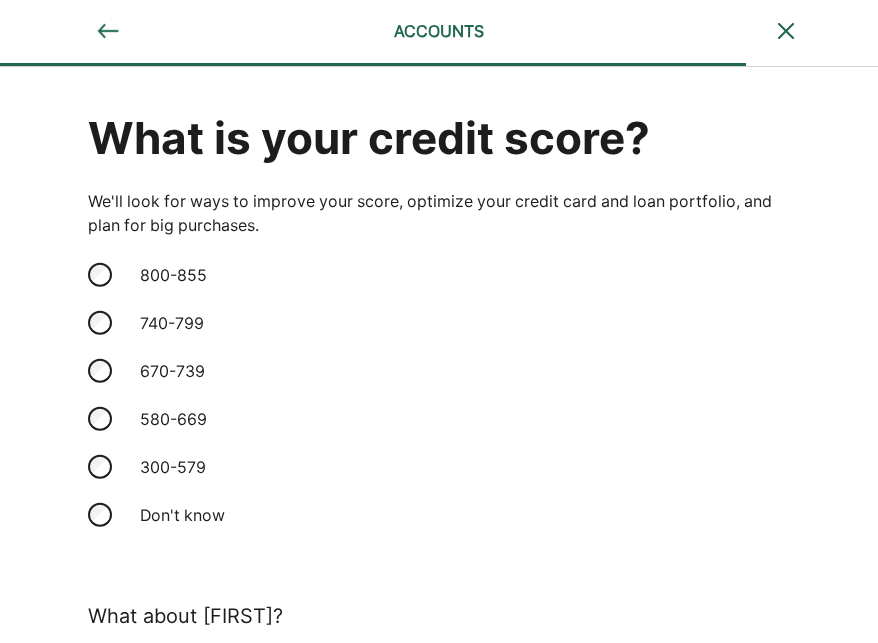 click on "740-799" at bounding box center (228, 323) 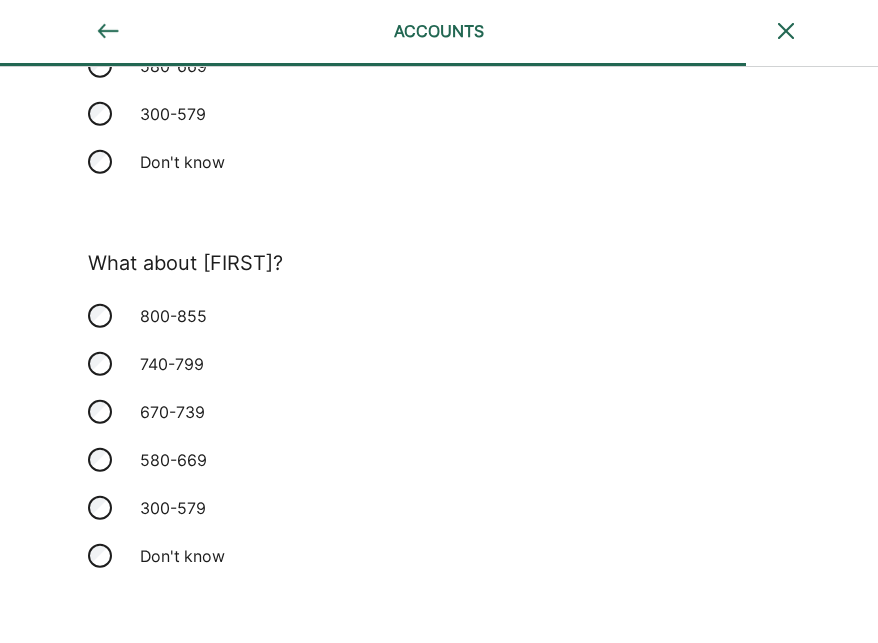 scroll, scrollTop: 366, scrollLeft: 0, axis: vertical 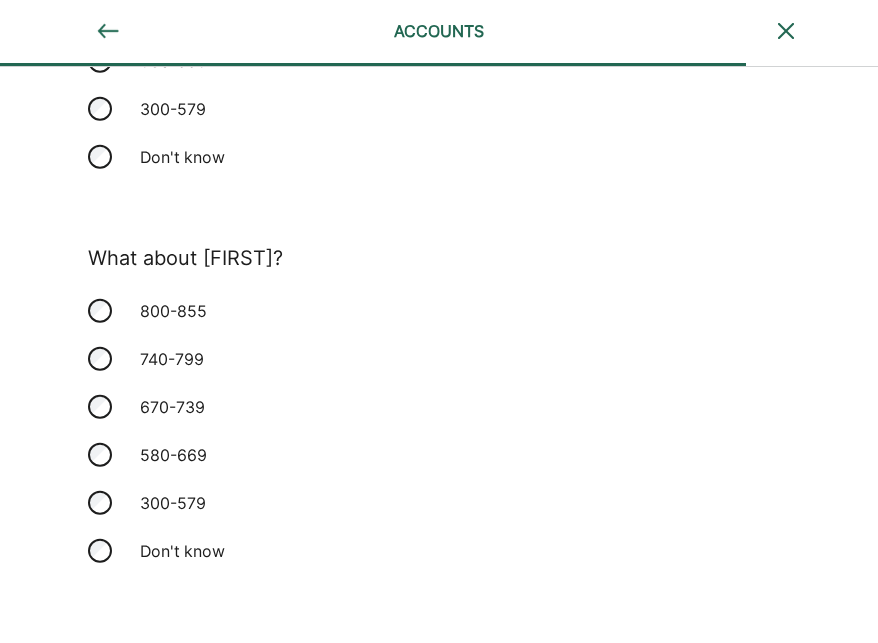 click on "740-799" at bounding box center (228, 359) 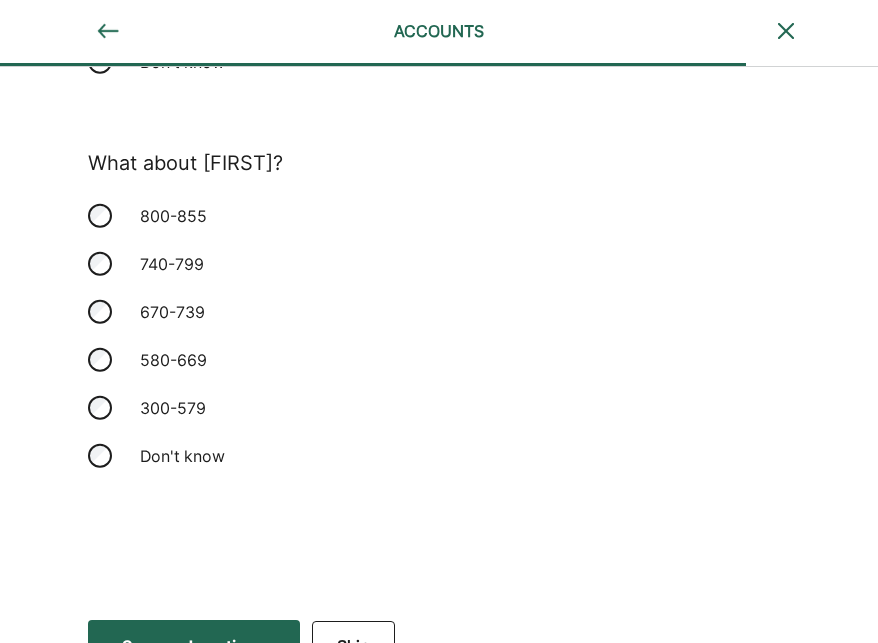 scroll, scrollTop: 499, scrollLeft: 0, axis: vertical 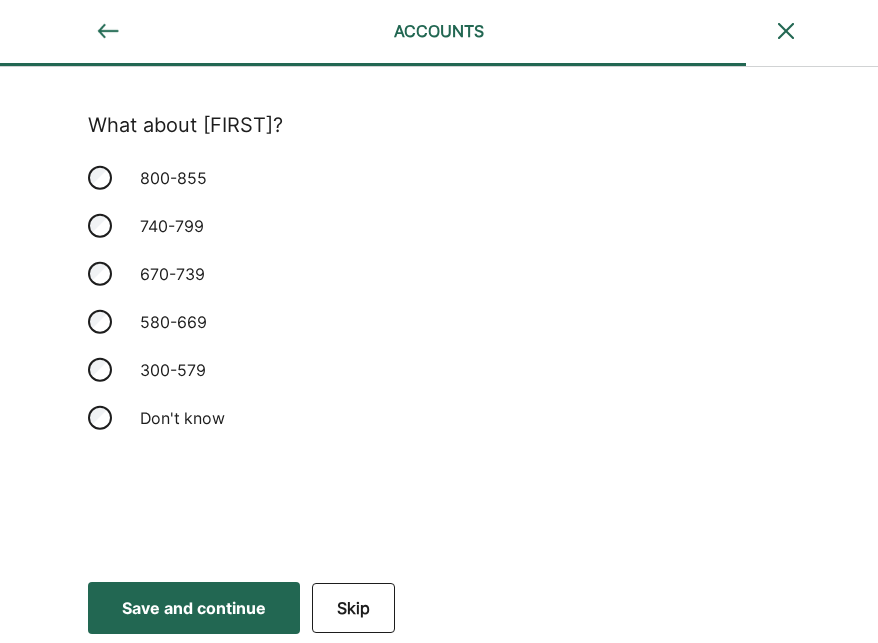 click on "Save and continue" at bounding box center (194, 608) 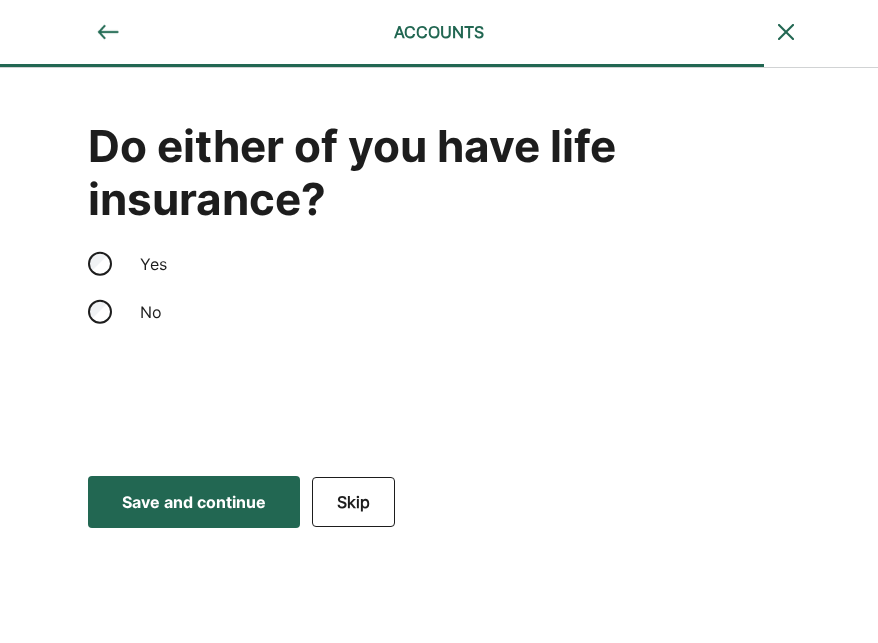 scroll, scrollTop: 0, scrollLeft: 0, axis: both 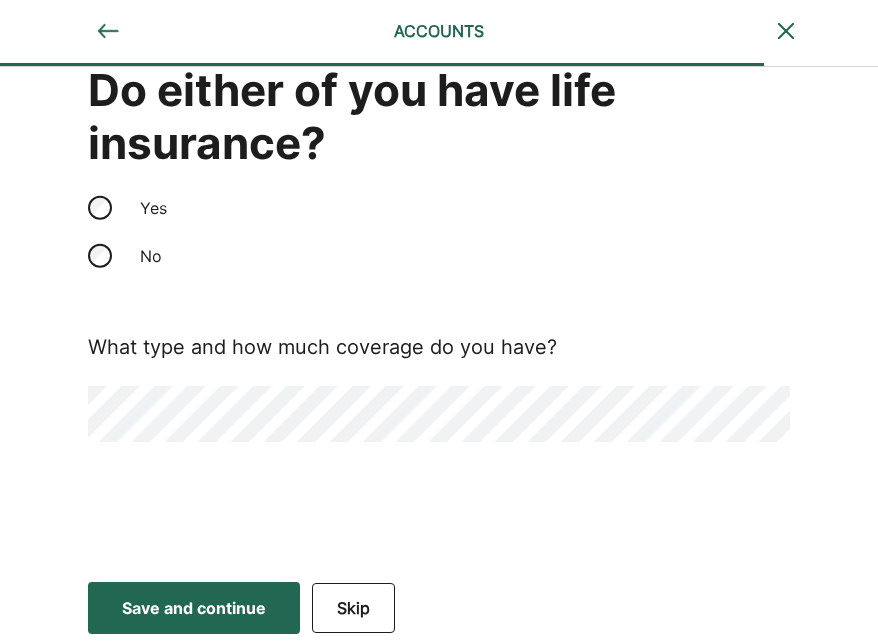 click on "Save and continue" at bounding box center [194, 608] 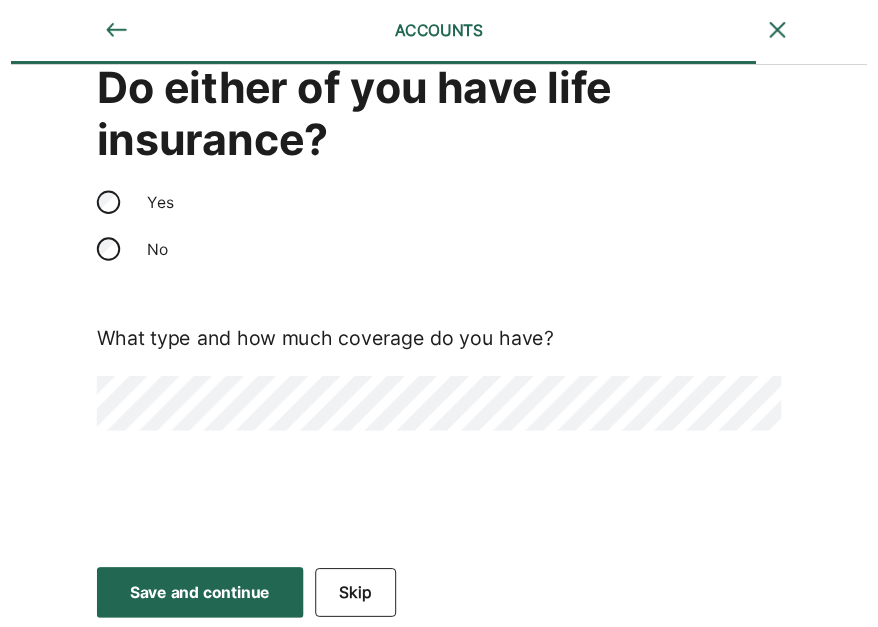 scroll, scrollTop: 0, scrollLeft: 0, axis: both 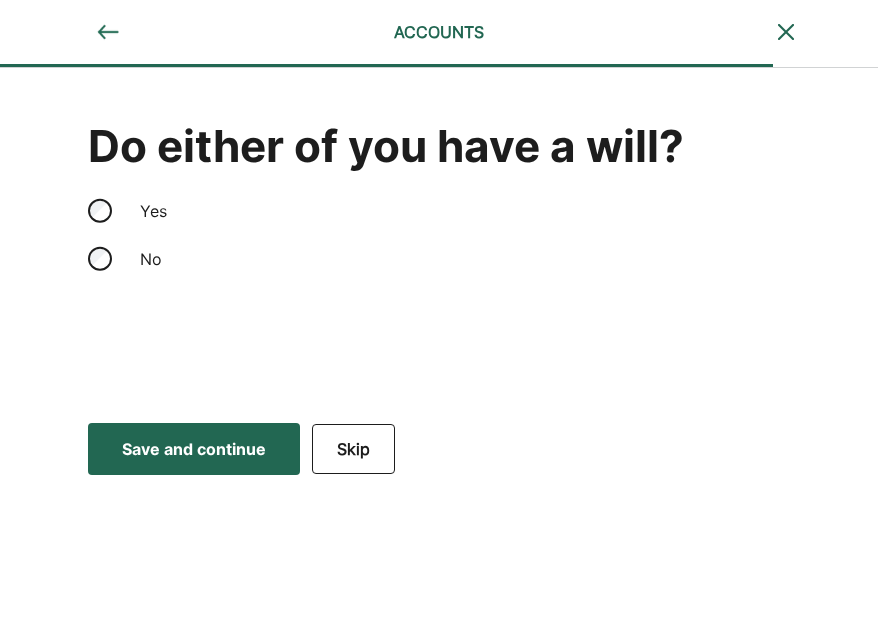 click on "No" at bounding box center [228, 259] 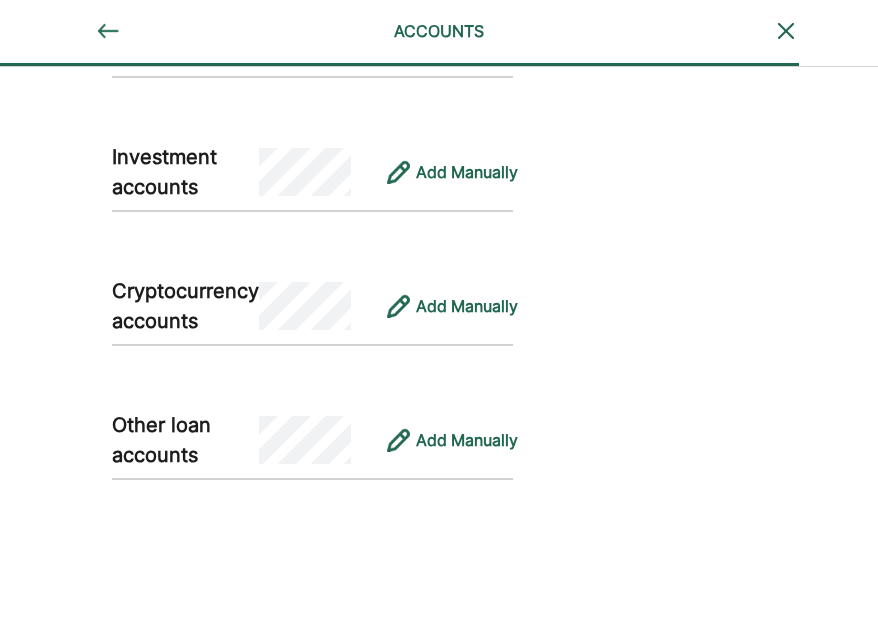 scroll, scrollTop: 1347, scrollLeft: 0, axis: vertical 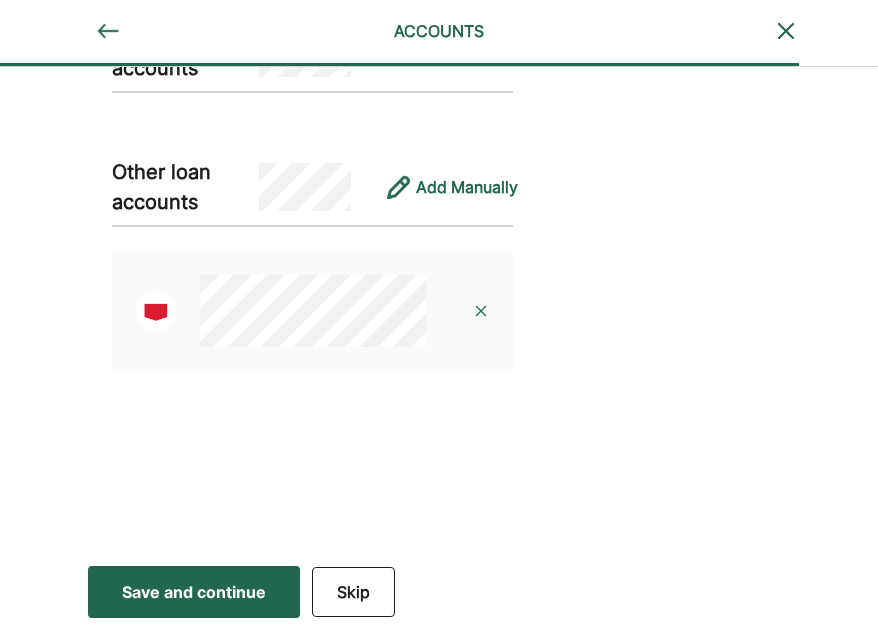 click on "Save and continue" at bounding box center (194, 592) 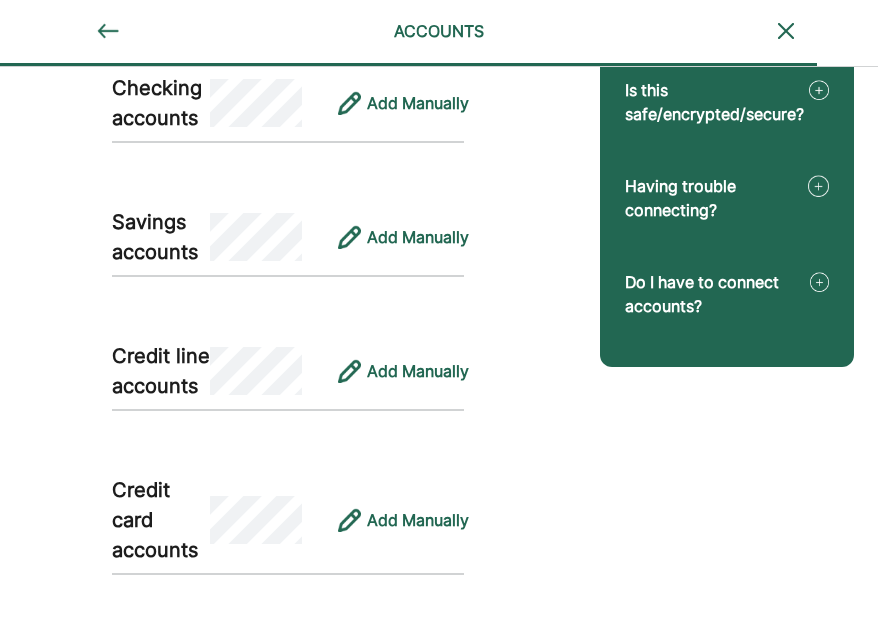 scroll, scrollTop: 369, scrollLeft: 0, axis: vertical 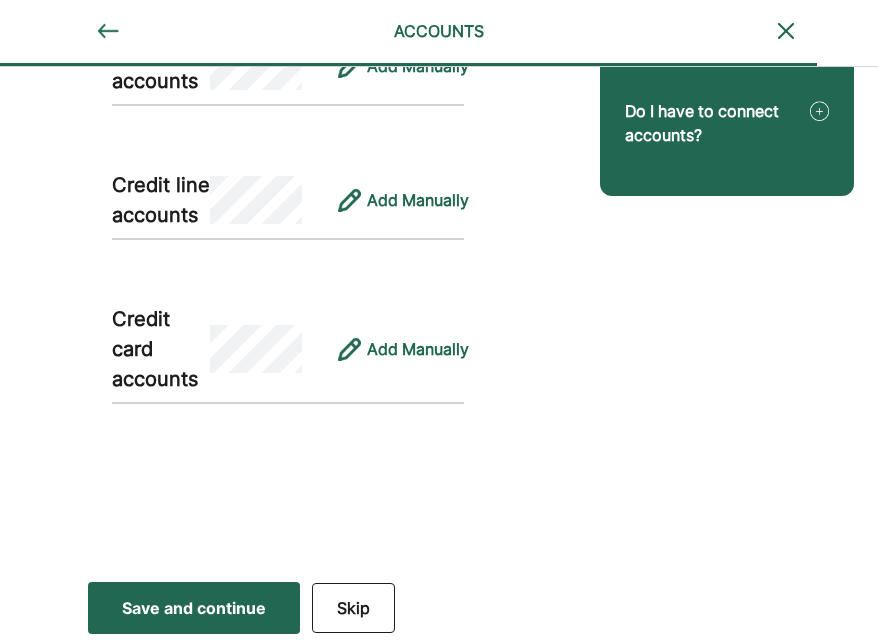 click on "Save and continue Save Save and continue" at bounding box center (194, 608) 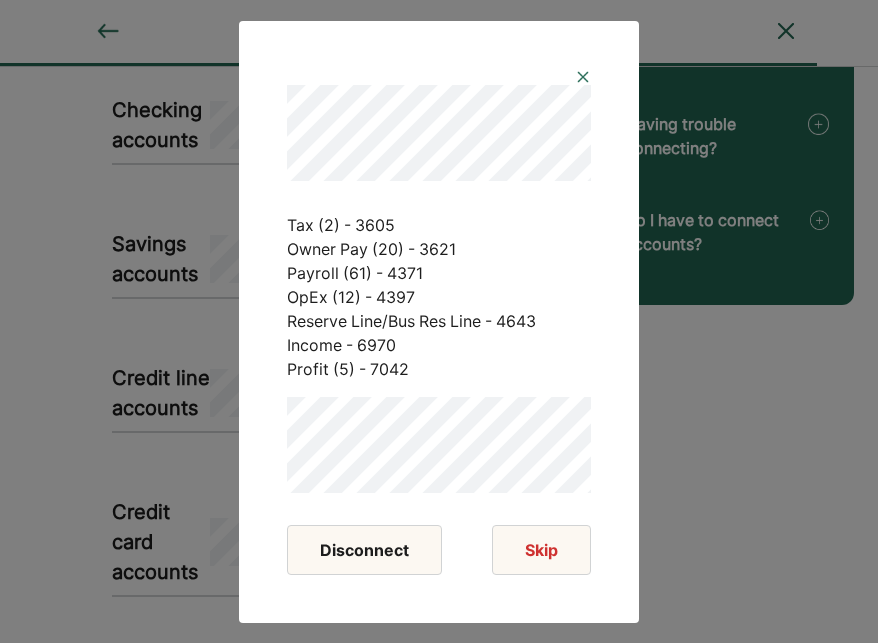 scroll, scrollTop: 327, scrollLeft: 0, axis: vertical 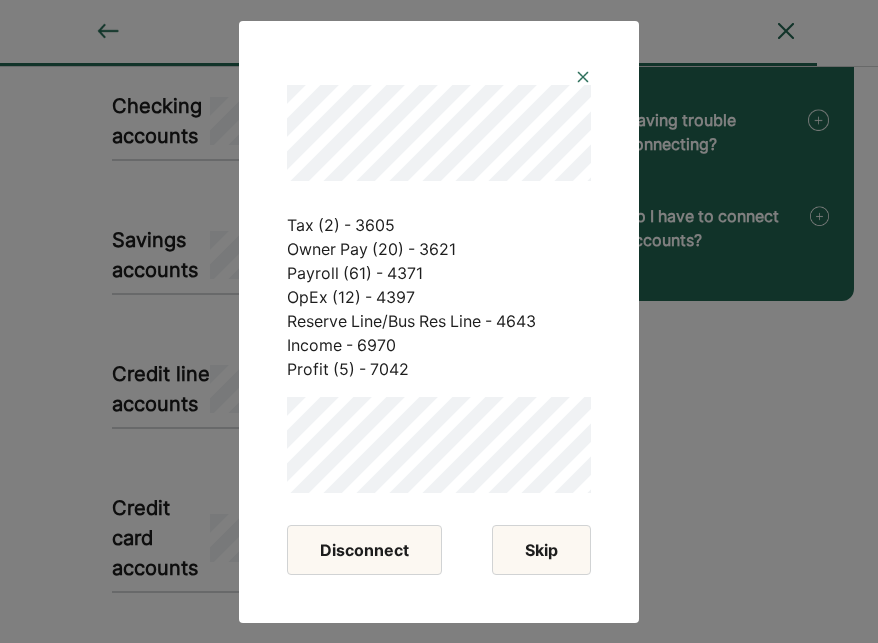 click on "Skip" at bounding box center [541, 550] 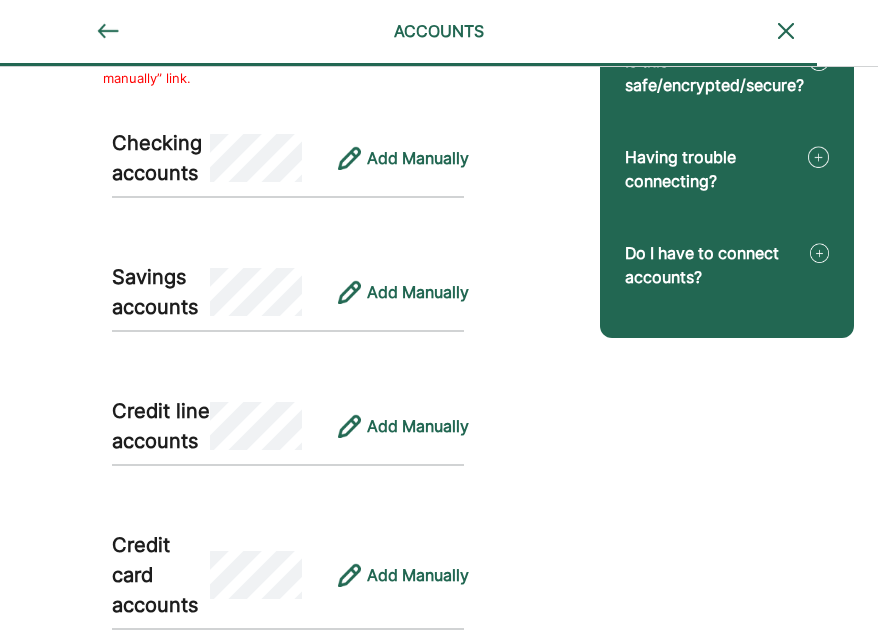 scroll, scrollTop: 0, scrollLeft: 0, axis: both 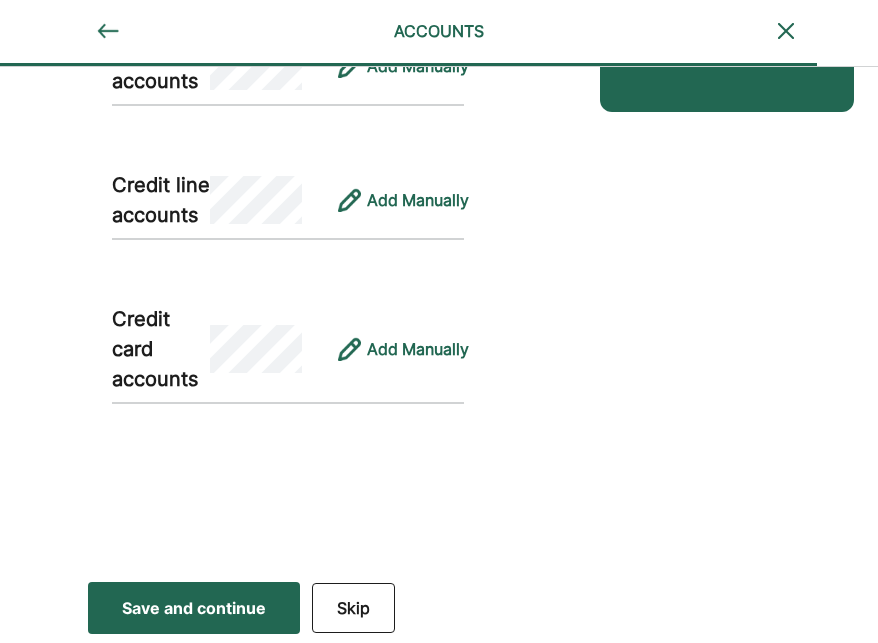 click on "Skip" at bounding box center [353, 608] 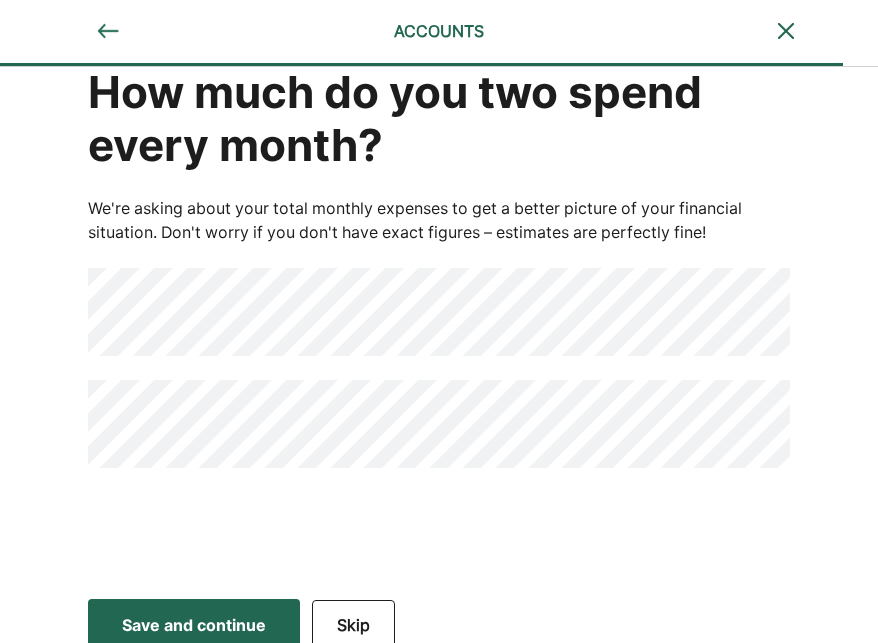 scroll, scrollTop: 71, scrollLeft: 0, axis: vertical 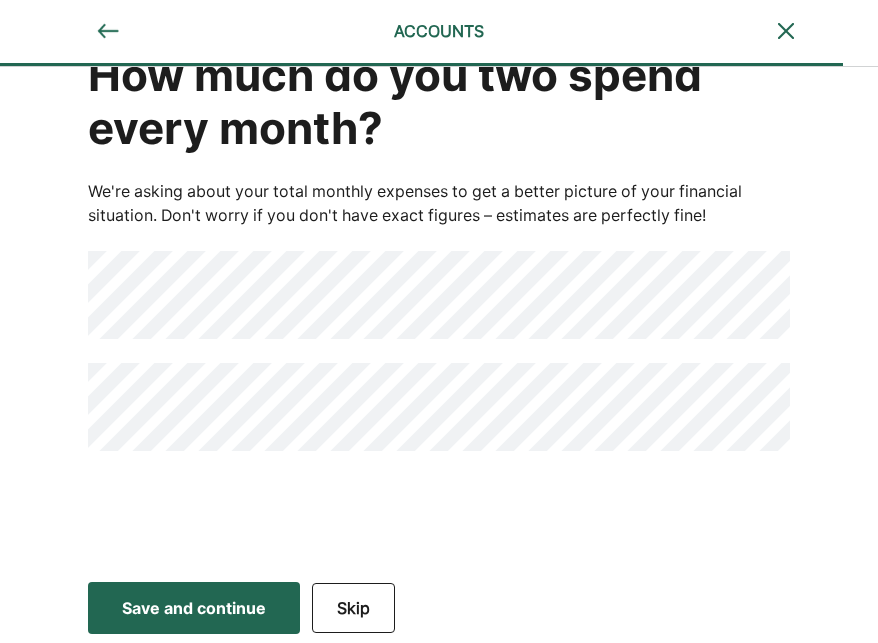click on "Save and continue" at bounding box center (194, 608) 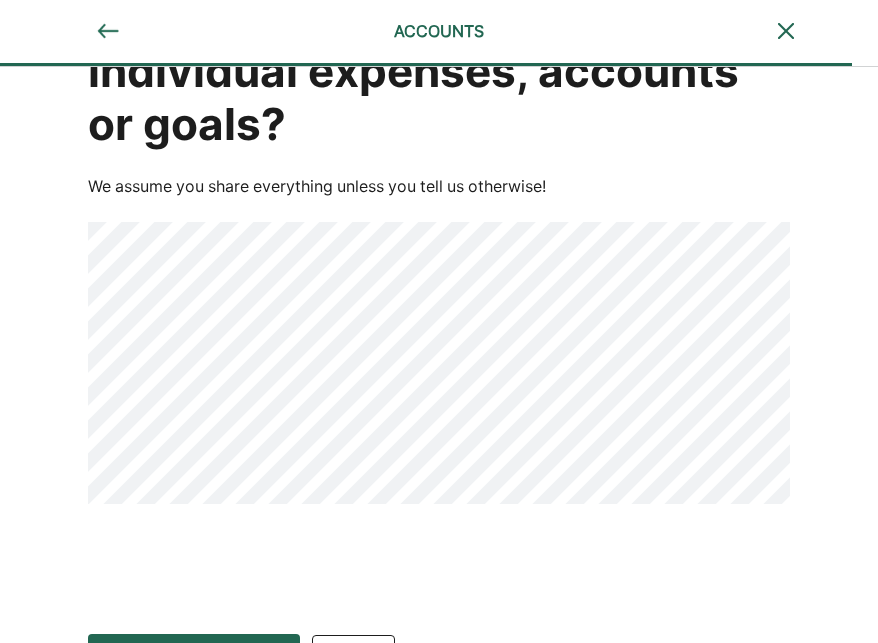 scroll, scrollTop: 181, scrollLeft: 0, axis: vertical 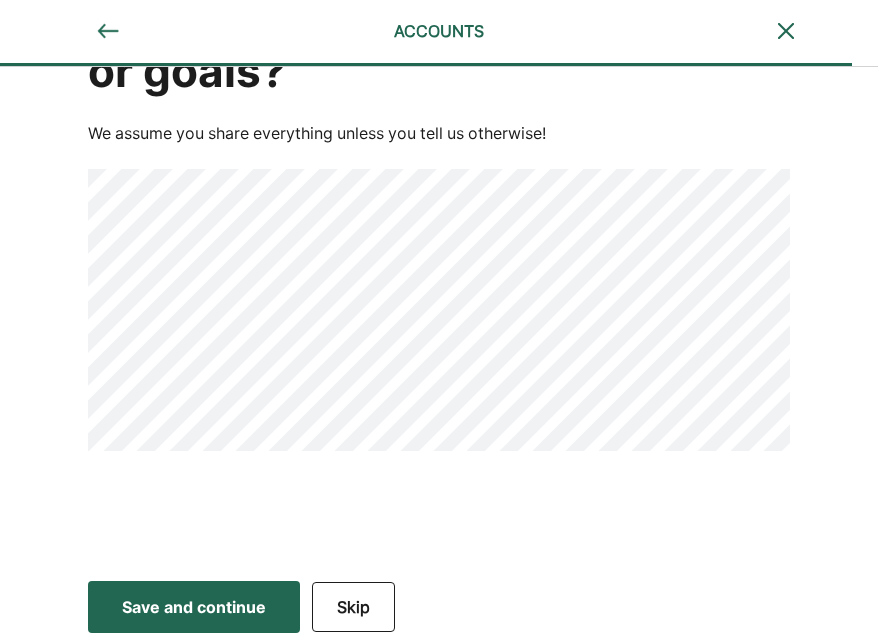 click on "Save and continue" at bounding box center (194, 607) 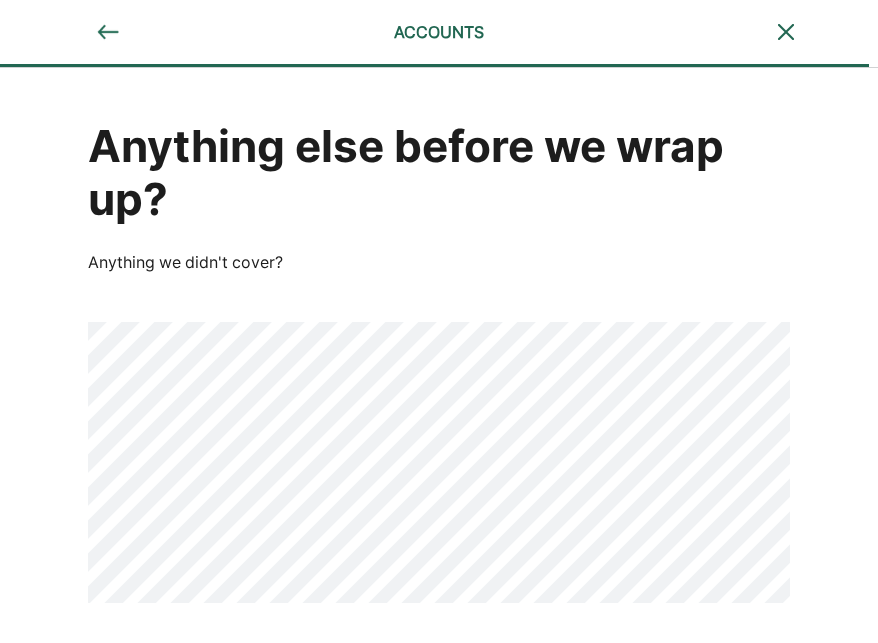 scroll, scrollTop: 152, scrollLeft: 0, axis: vertical 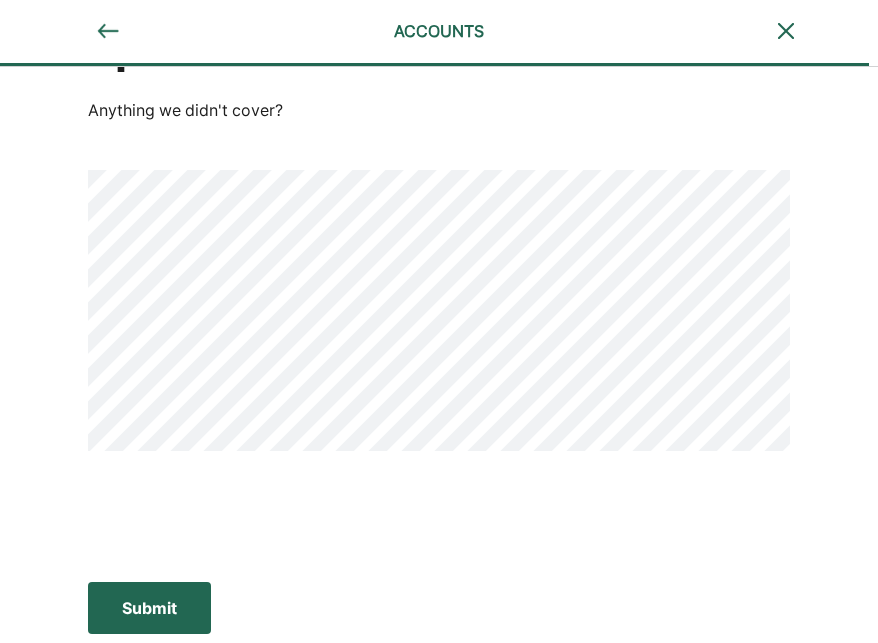 click on "Submit" at bounding box center (149, 608) 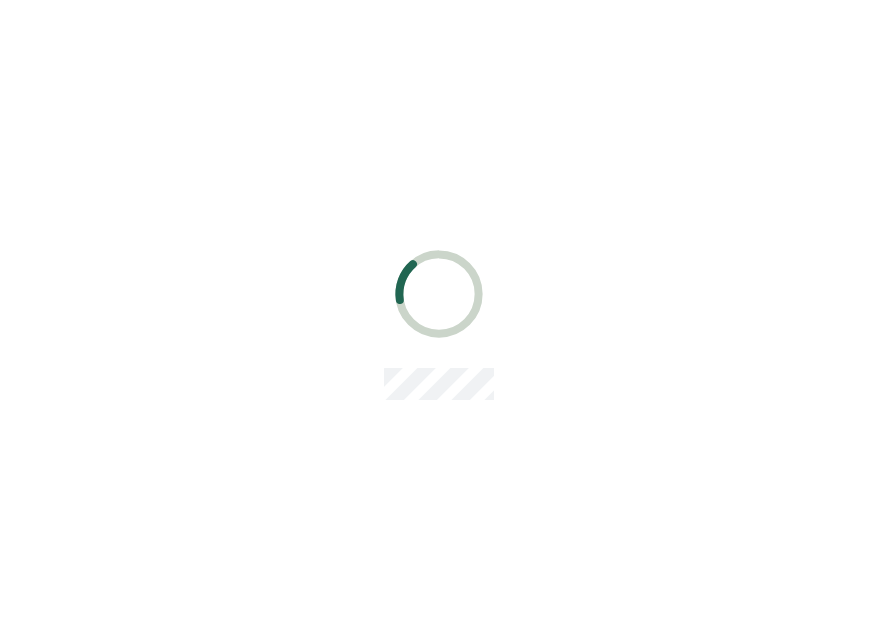scroll, scrollTop: 0, scrollLeft: 0, axis: both 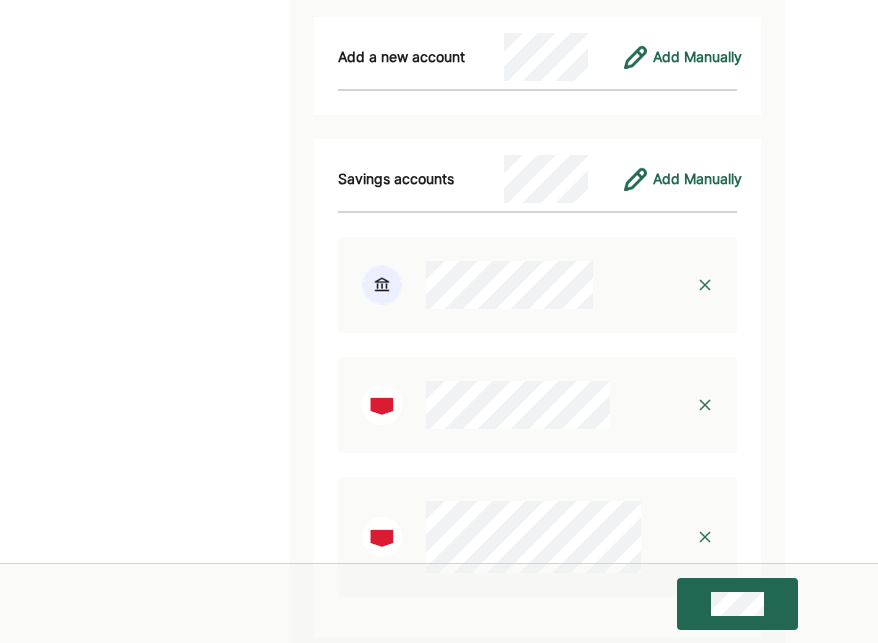 click at bounding box center [705, 405] 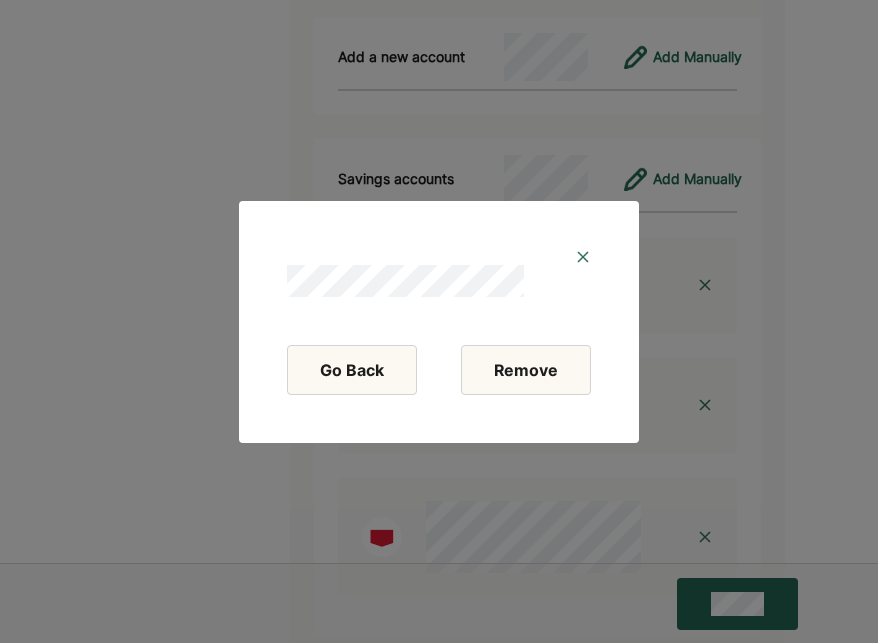 click on "Remove" at bounding box center [526, 370] 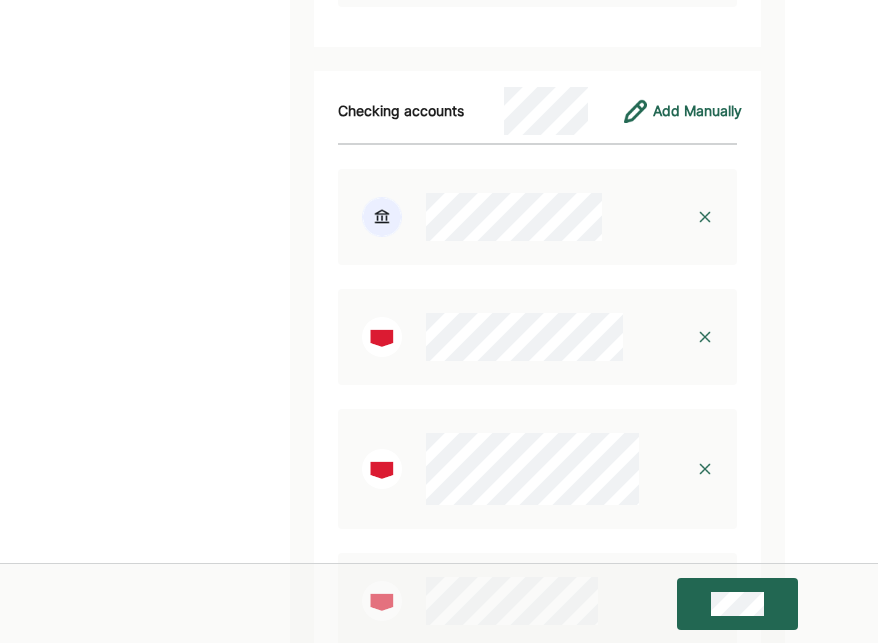 scroll, scrollTop: 5131, scrollLeft: 0, axis: vertical 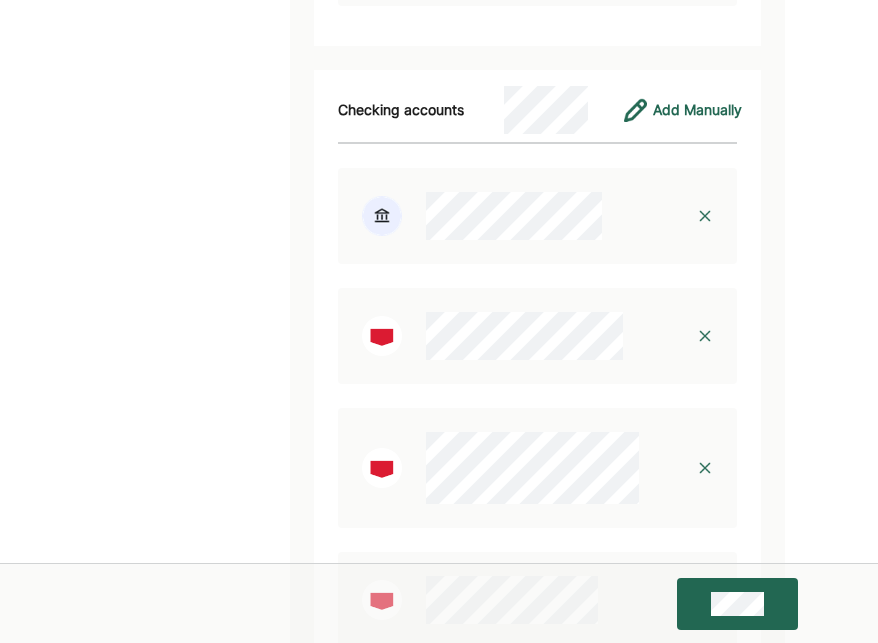 click at bounding box center (705, 336) 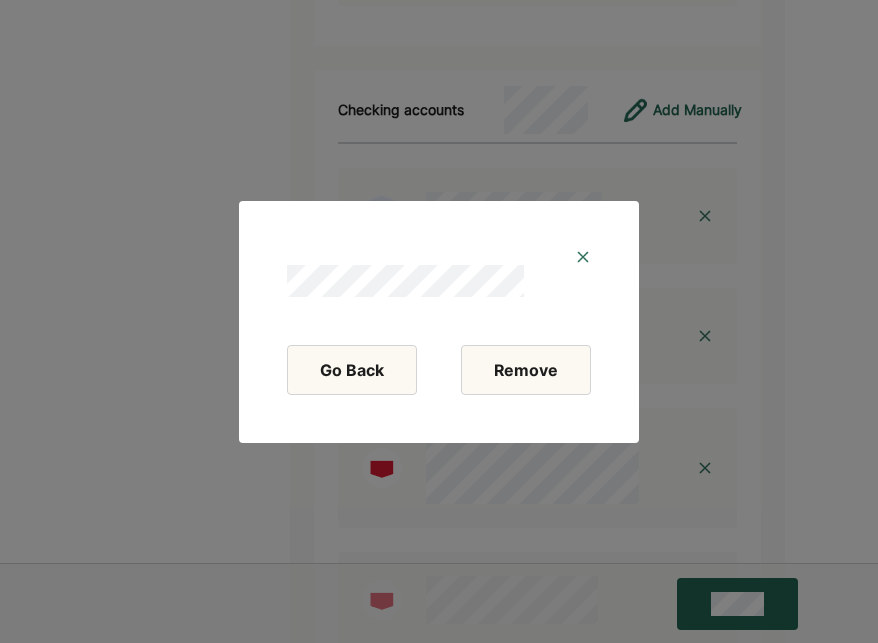 click on "Remove" at bounding box center [526, 370] 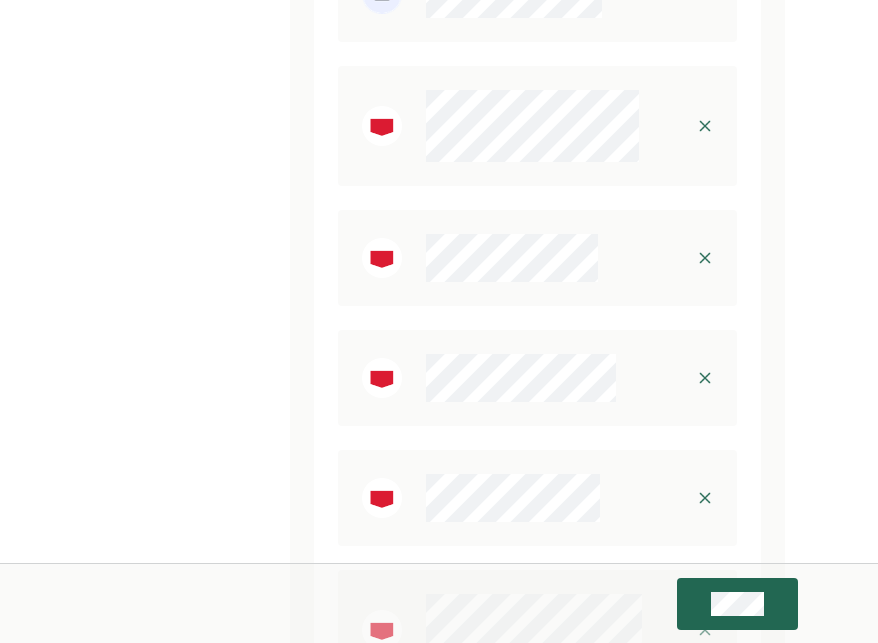 scroll, scrollTop: 5367, scrollLeft: 0, axis: vertical 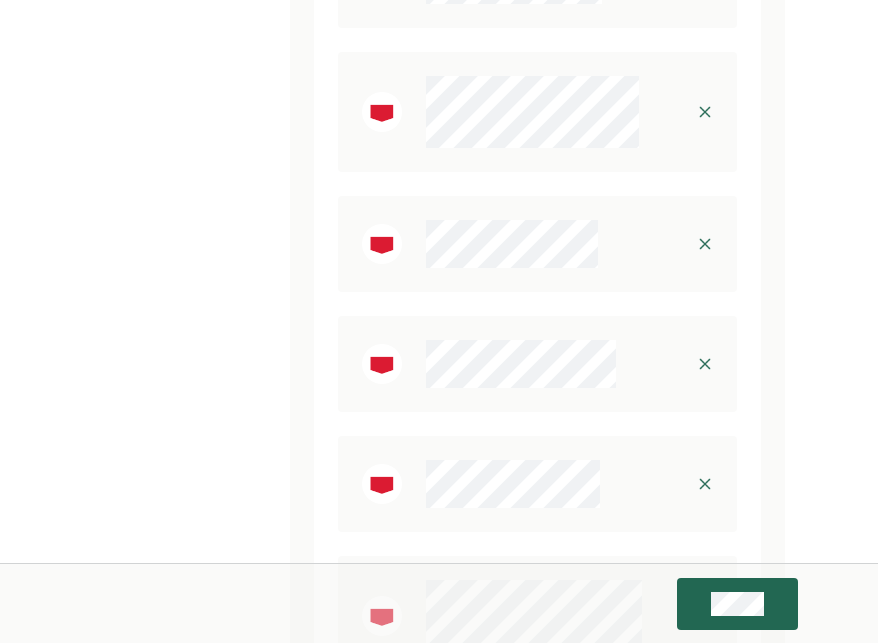 click at bounding box center [705, 244] 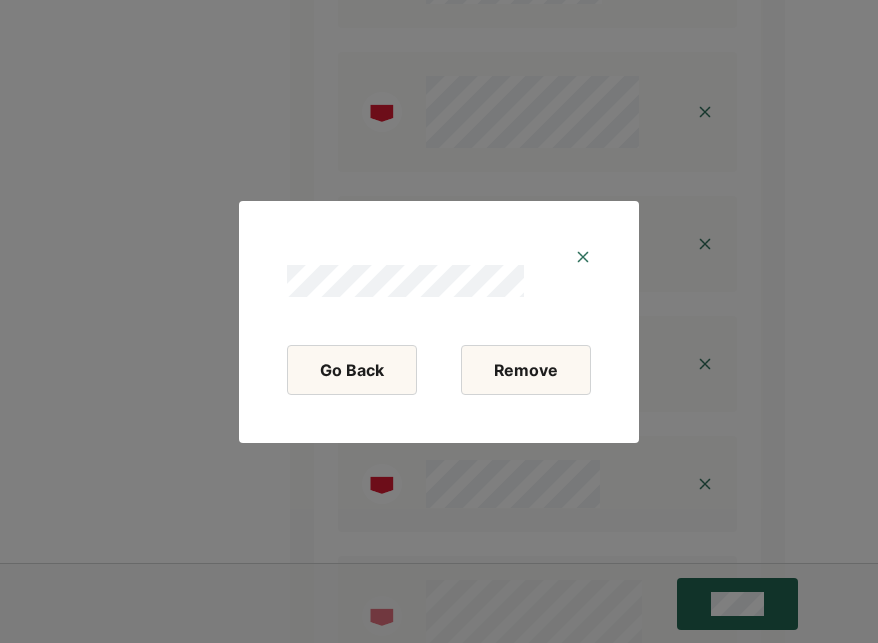 click on "Remove" at bounding box center (526, 370) 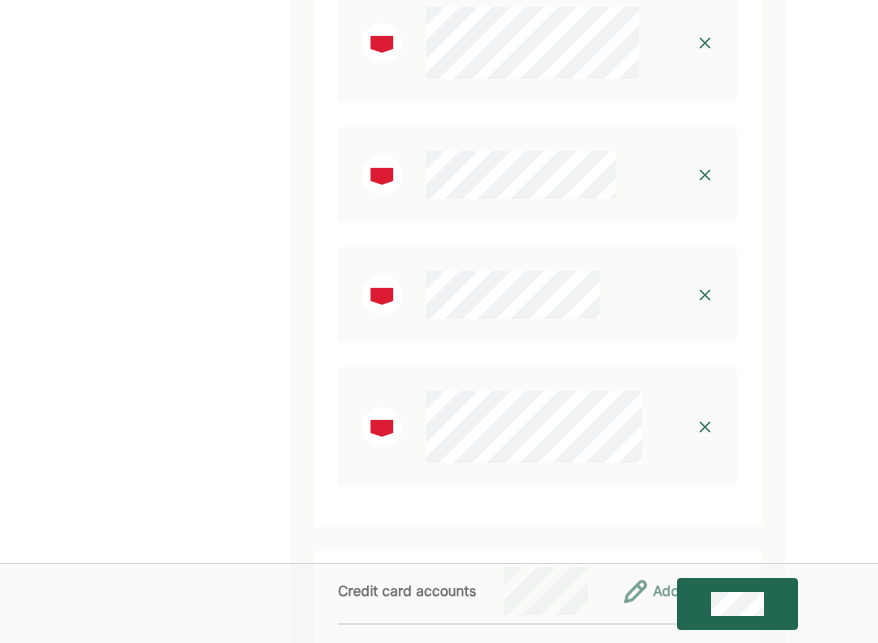 scroll, scrollTop: 5444, scrollLeft: 0, axis: vertical 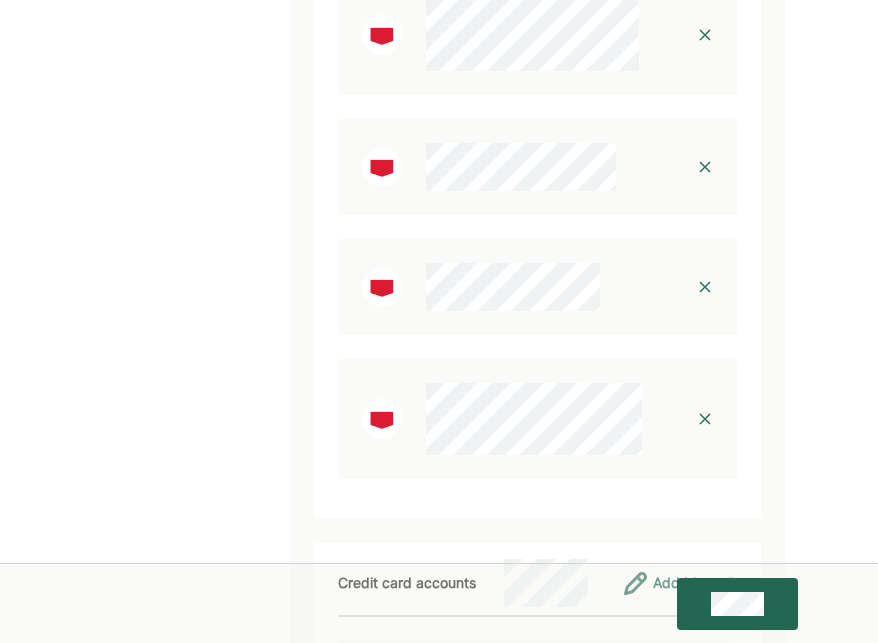 click at bounding box center (705, 167) 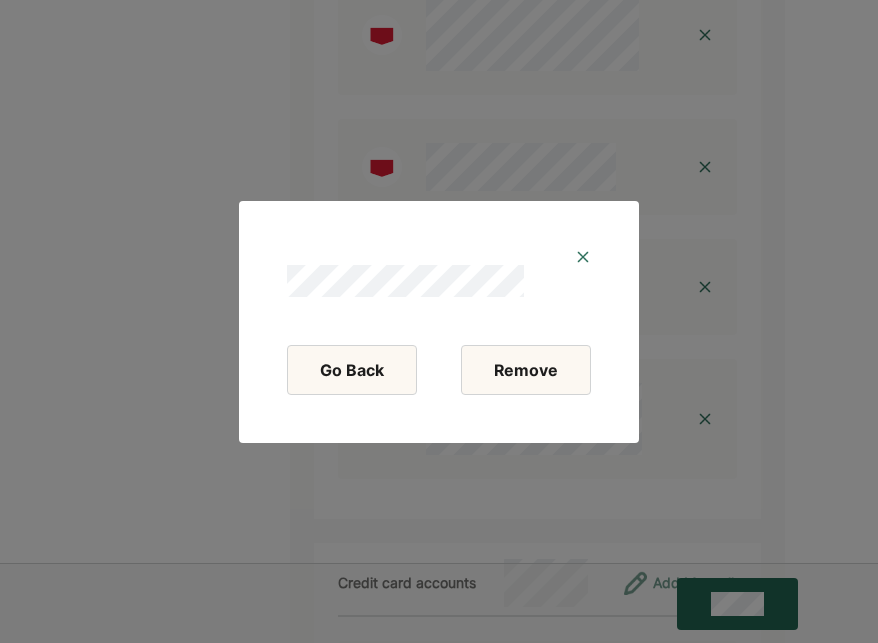 click on "Remove" at bounding box center [526, 370] 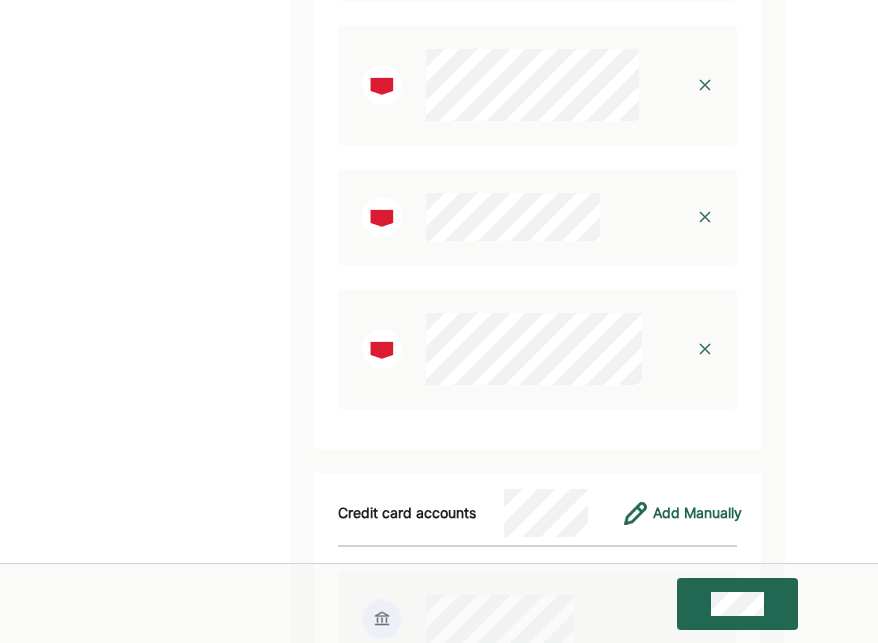 scroll, scrollTop: 5386, scrollLeft: 0, axis: vertical 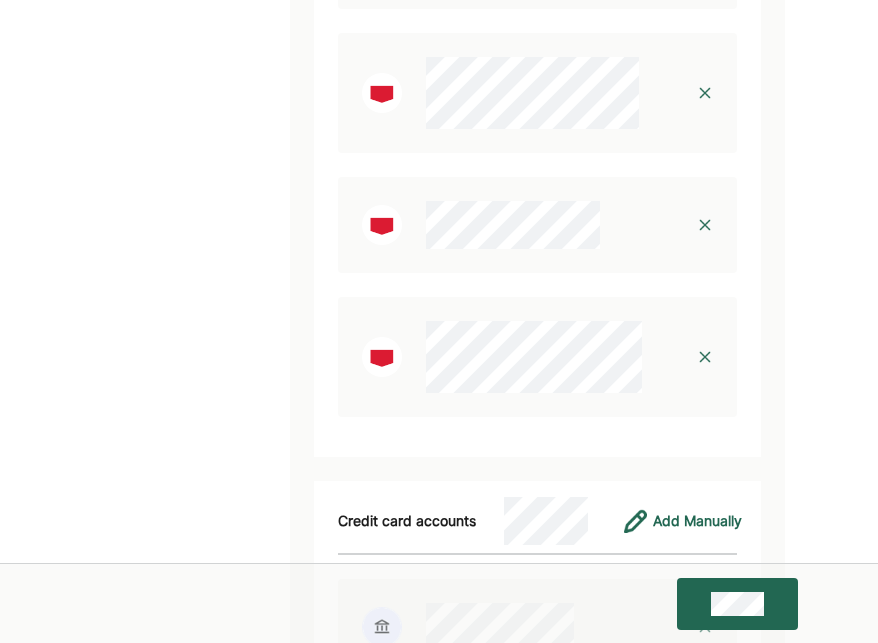 click at bounding box center [705, 225] 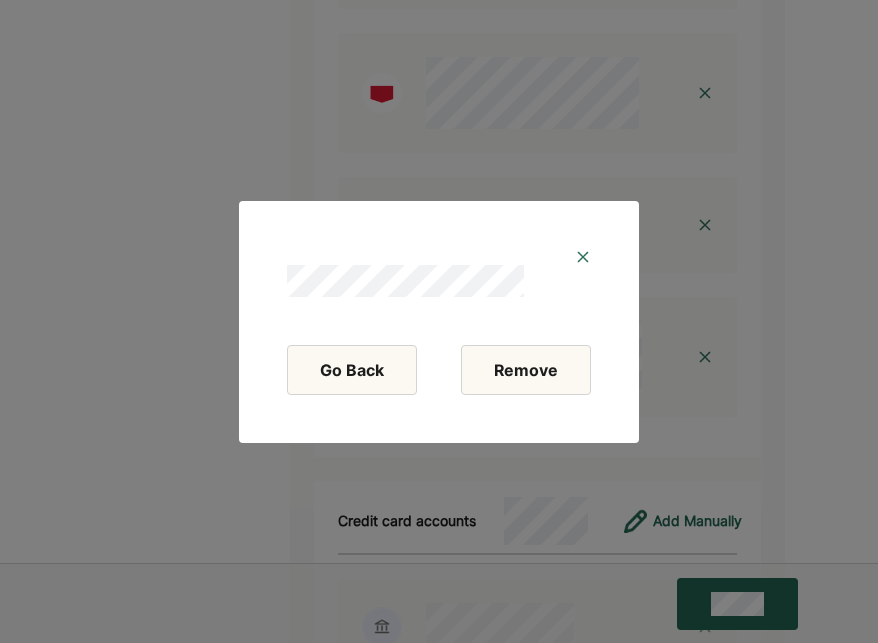 click on "Remove" at bounding box center (526, 370) 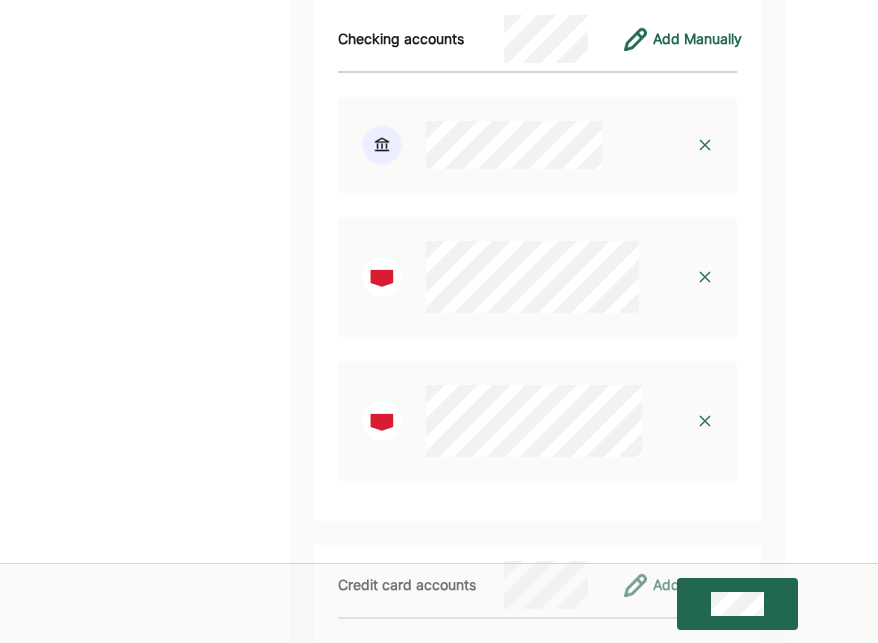scroll, scrollTop: 5194, scrollLeft: 0, axis: vertical 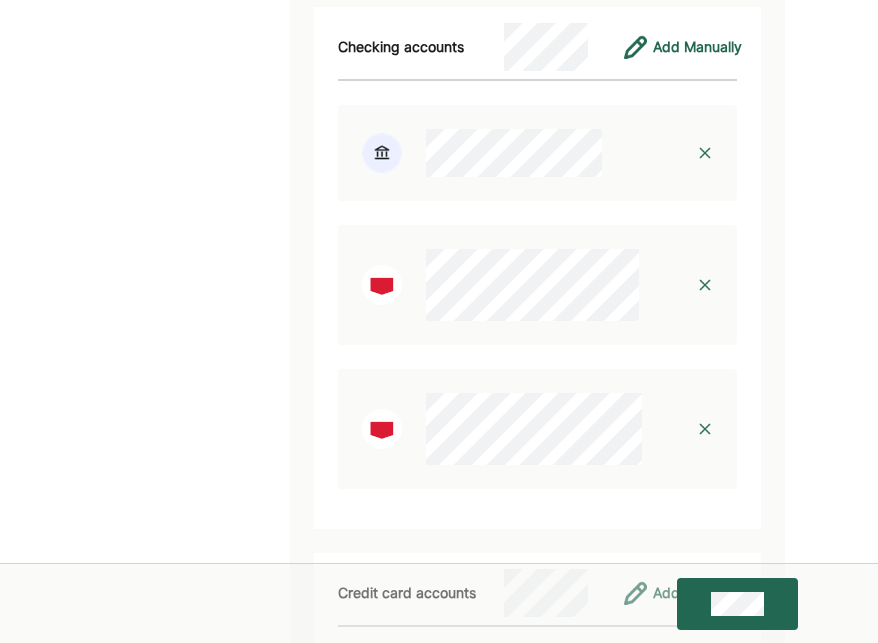 click at bounding box center [705, 285] 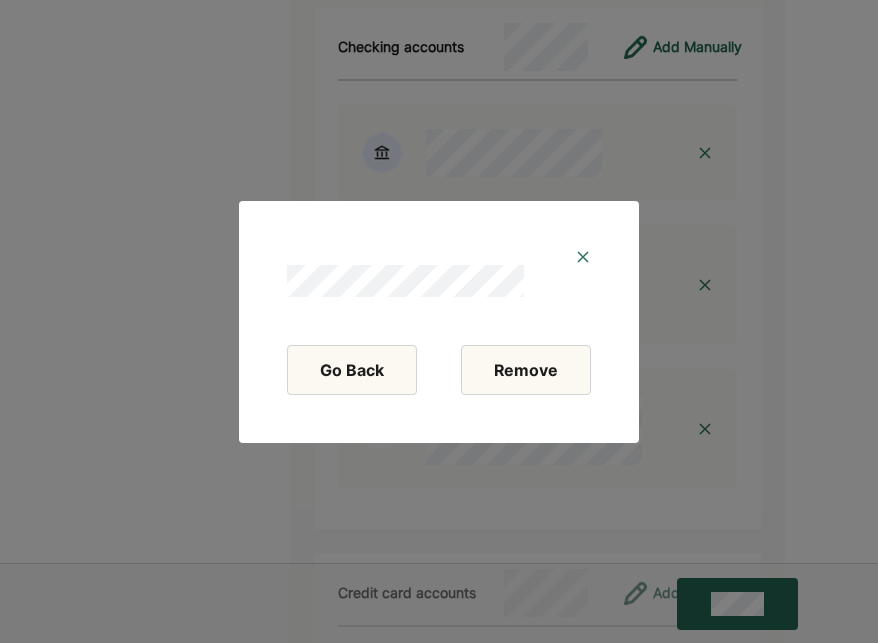 click on "Remove" at bounding box center (526, 370) 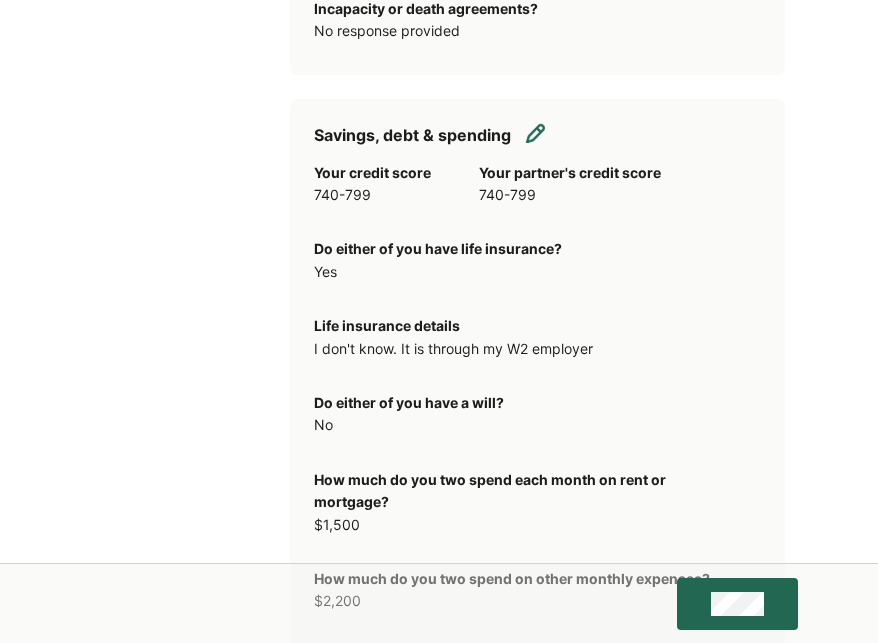 scroll, scrollTop: 3697, scrollLeft: 0, axis: vertical 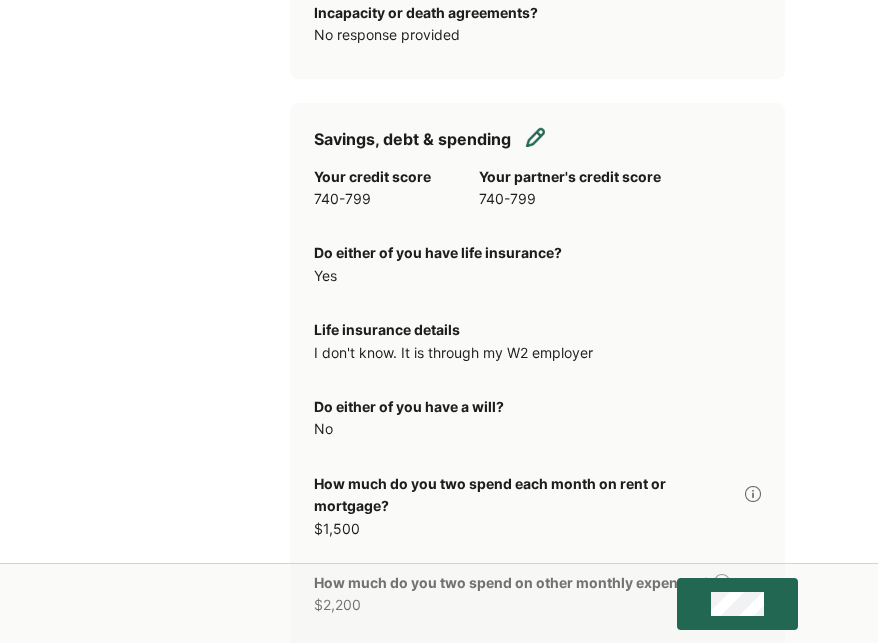 click at bounding box center (536, 137) 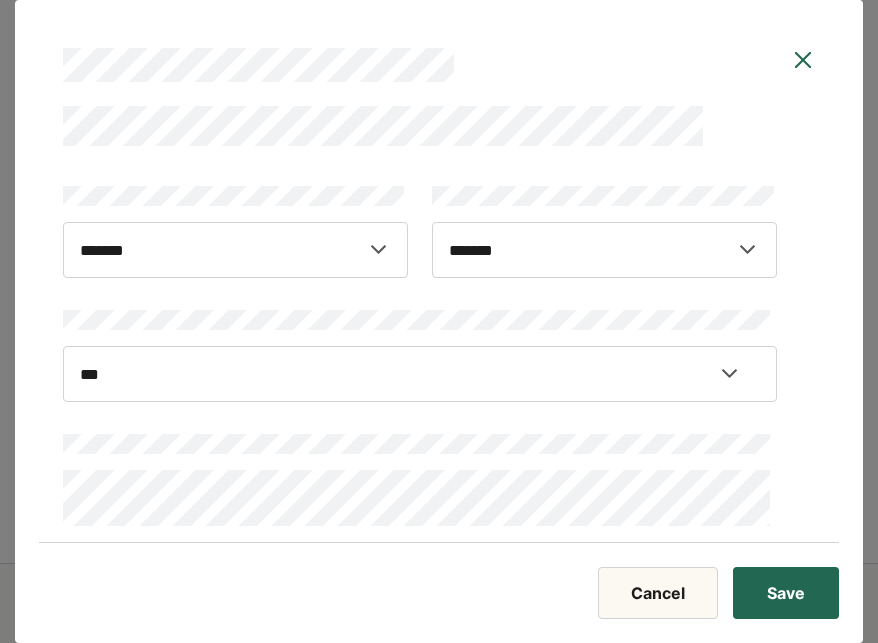 scroll, scrollTop: 790, scrollLeft: 0, axis: vertical 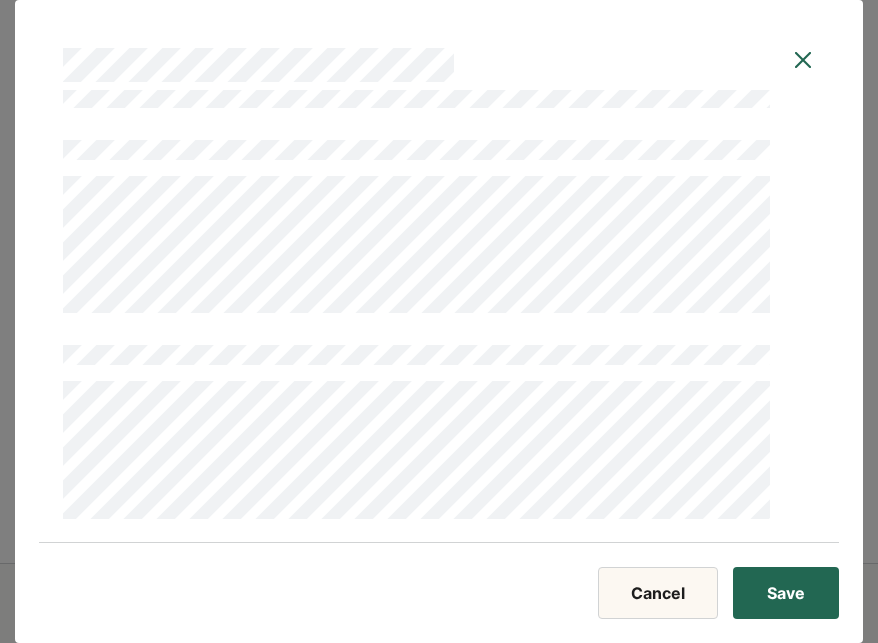 click at bounding box center [803, 60] 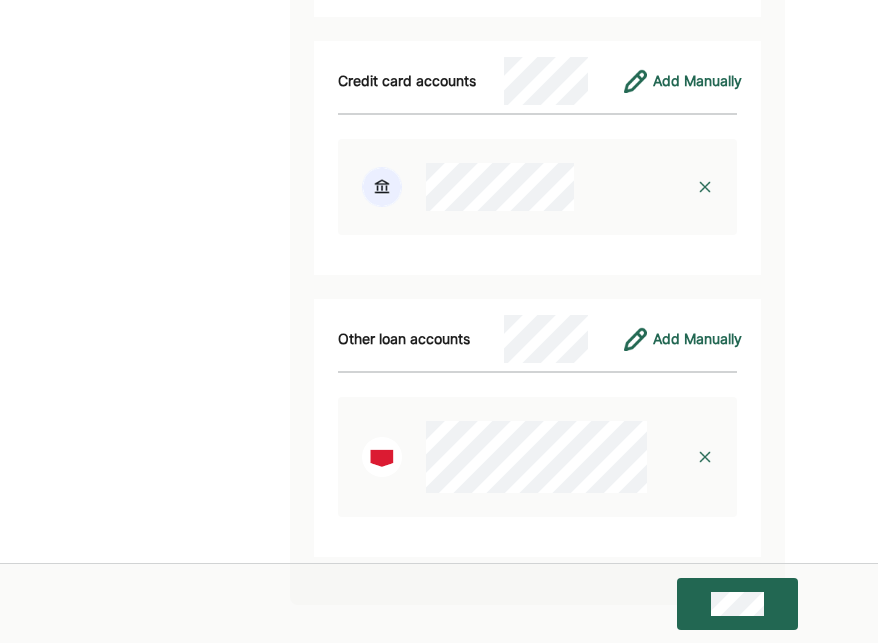 scroll, scrollTop: 5720, scrollLeft: 0, axis: vertical 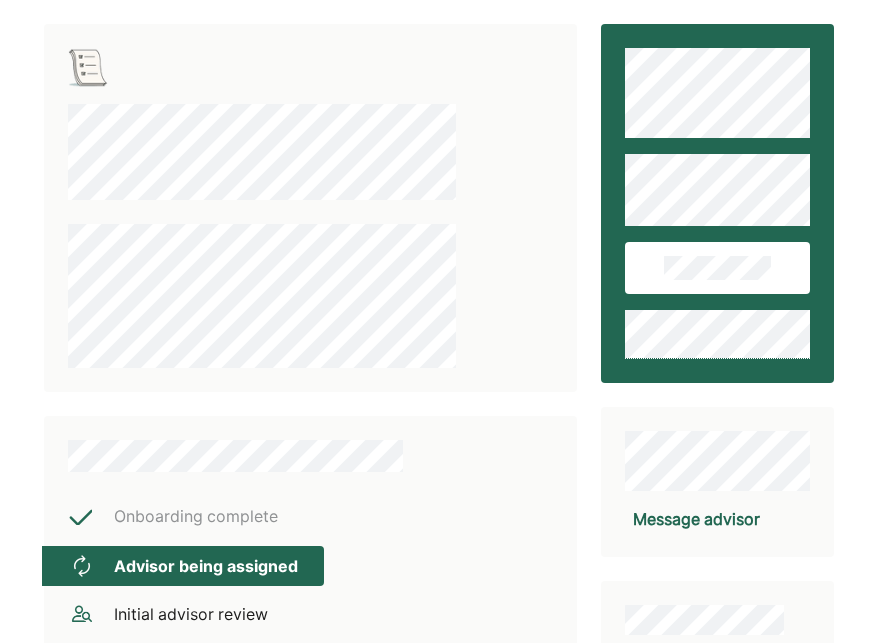 click on "Onboarding complete" at bounding box center (196, 517) 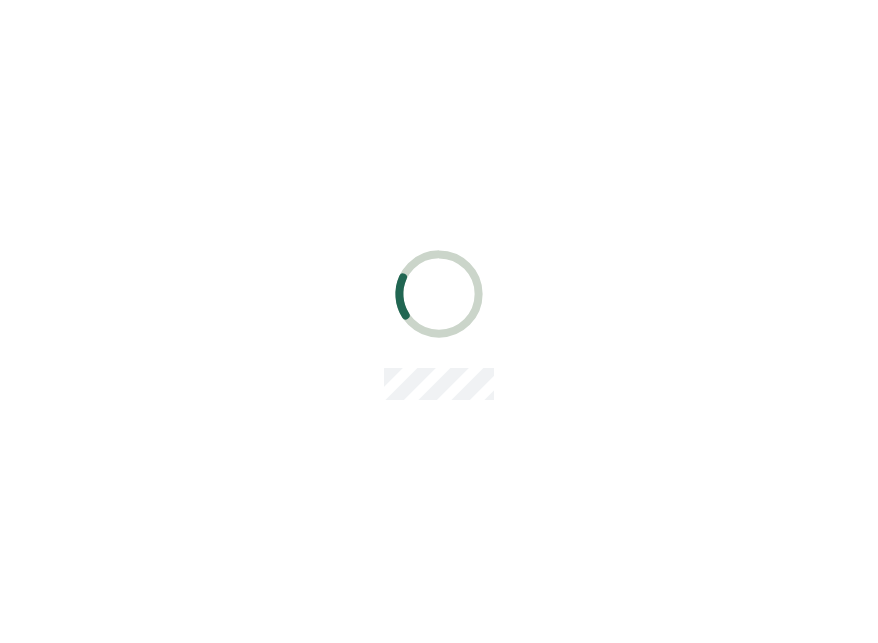 scroll, scrollTop: 0, scrollLeft: 0, axis: both 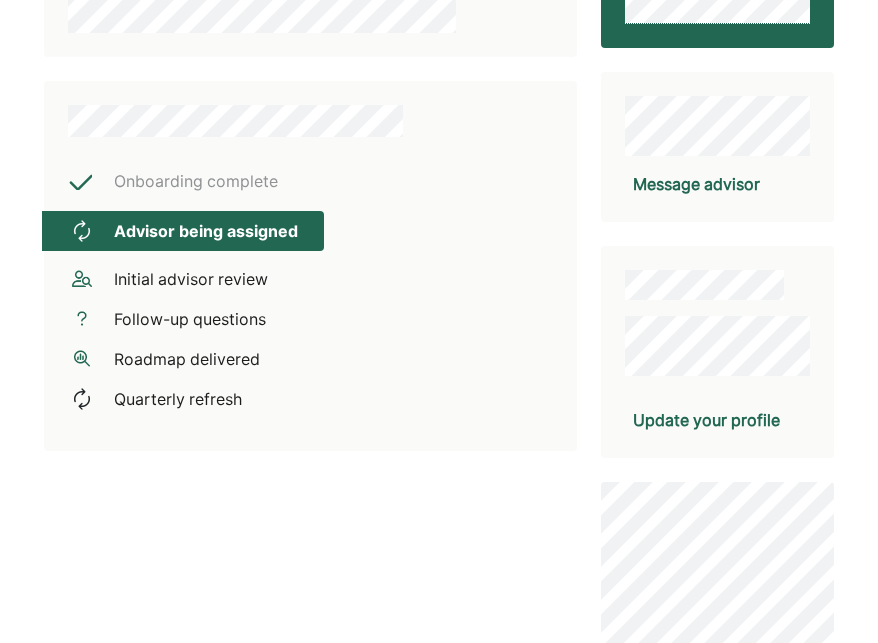 click on "Update your profile" at bounding box center [706, 420] 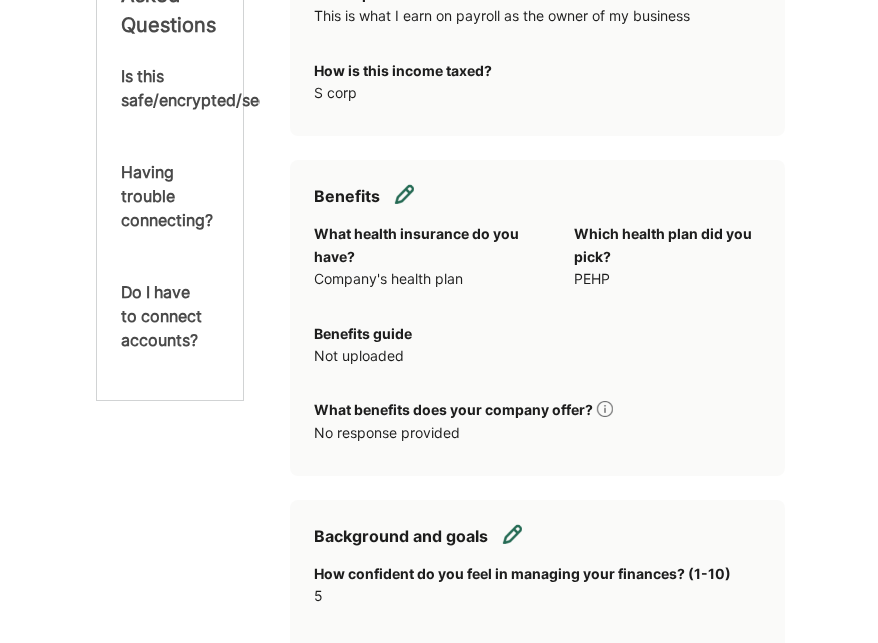 scroll, scrollTop: 0, scrollLeft: 0, axis: both 